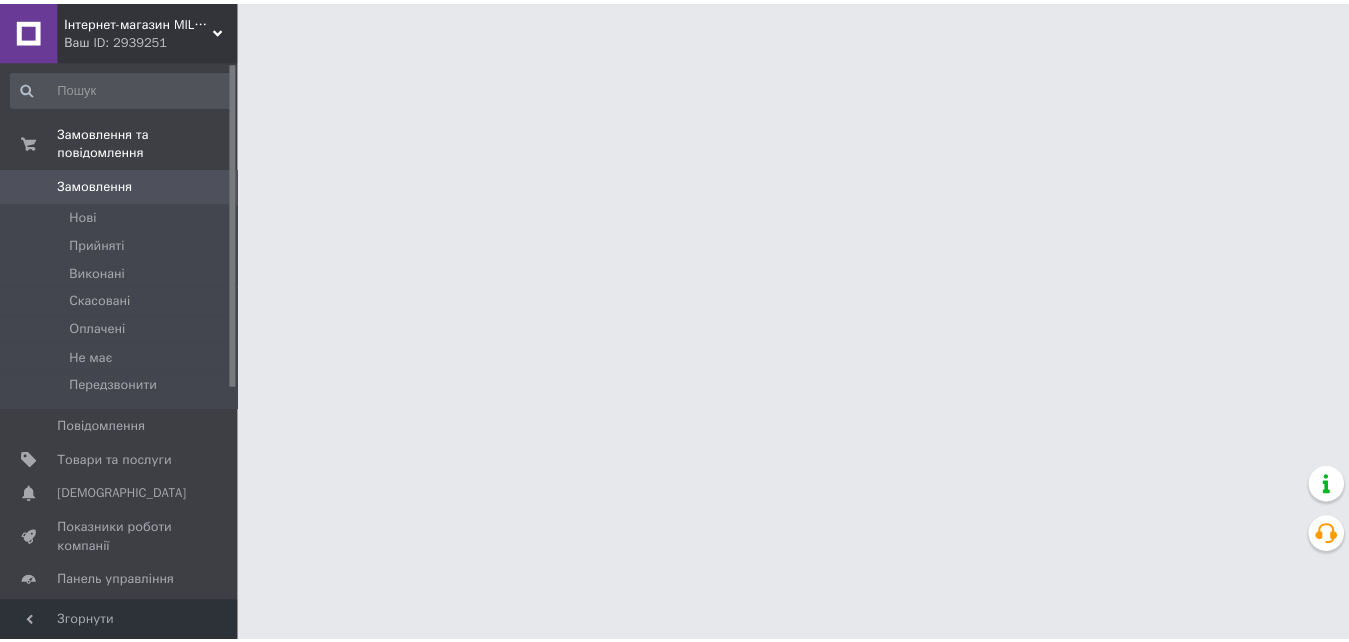 scroll, scrollTop: 0, scrollLeft: 0, axis: both 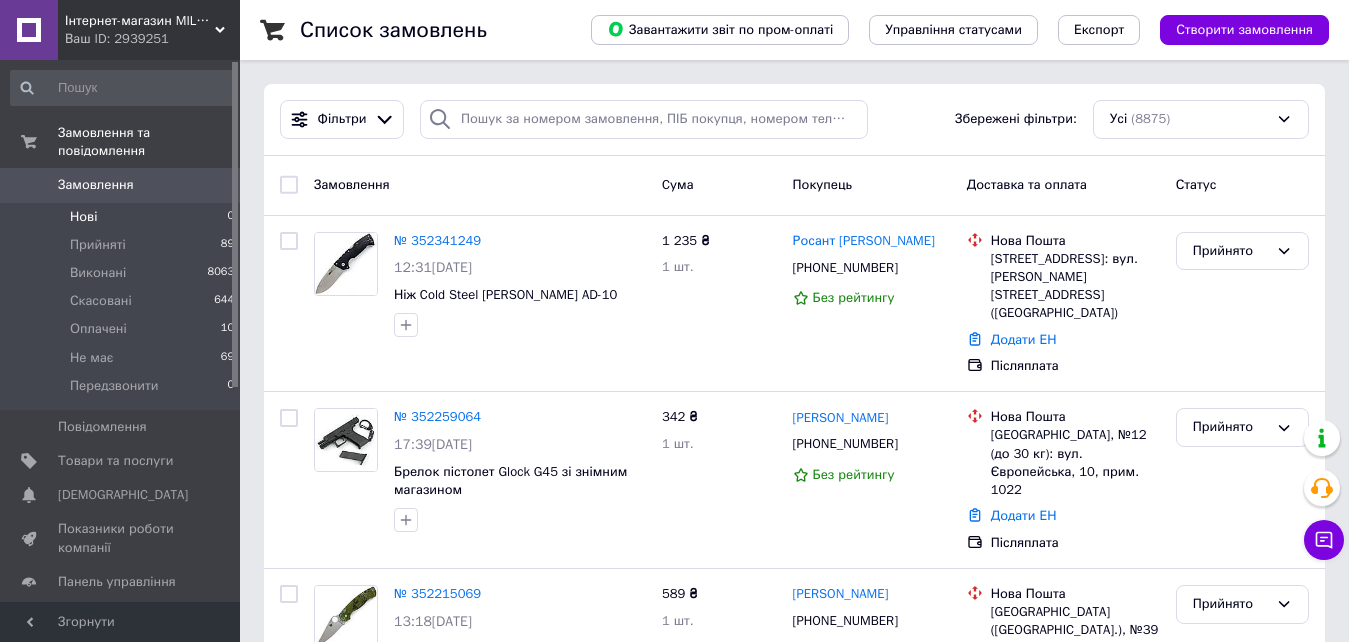 click on "Нові 0" at bounding box center (123, 217) 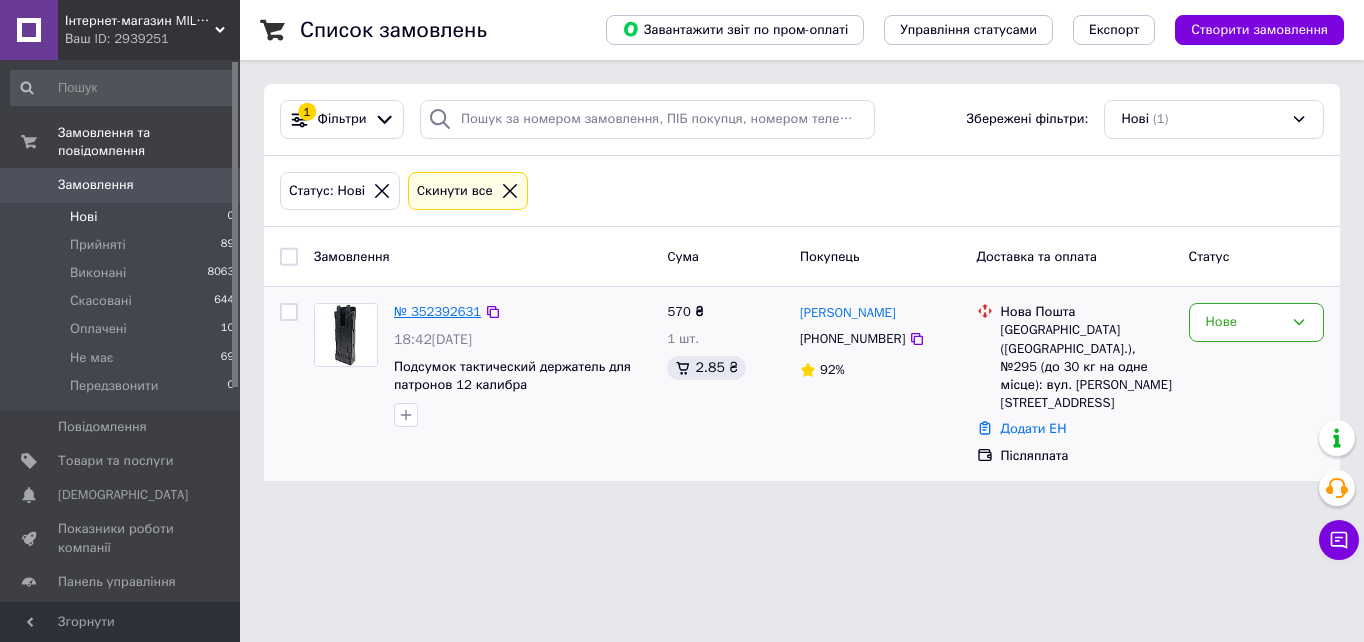 click on "№ 352392631" at bounding box center [437, 311] 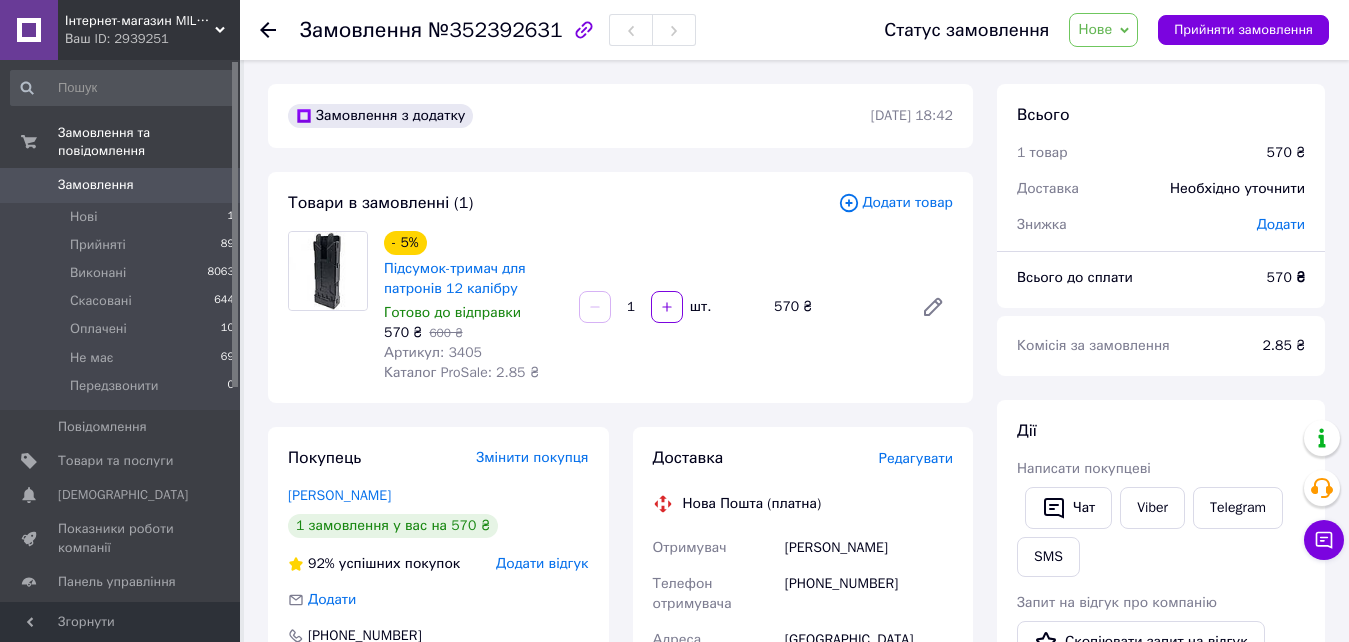 click 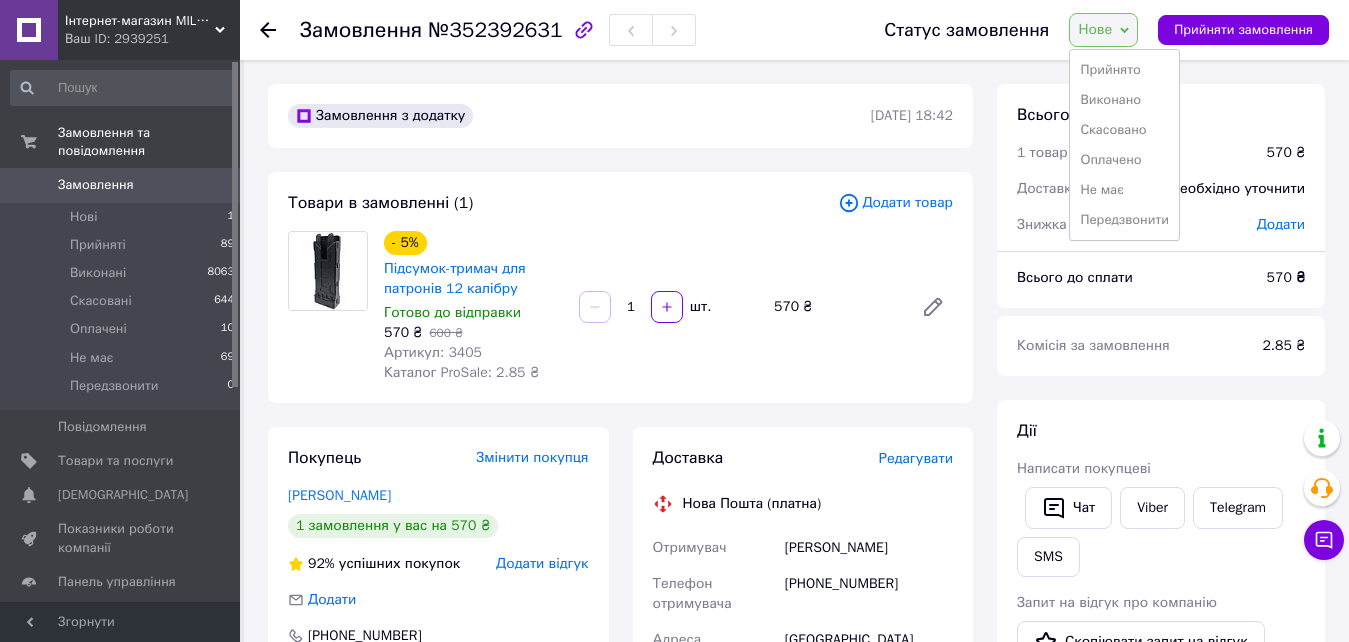 click on "Нове" at bounding box center (1103, 30) 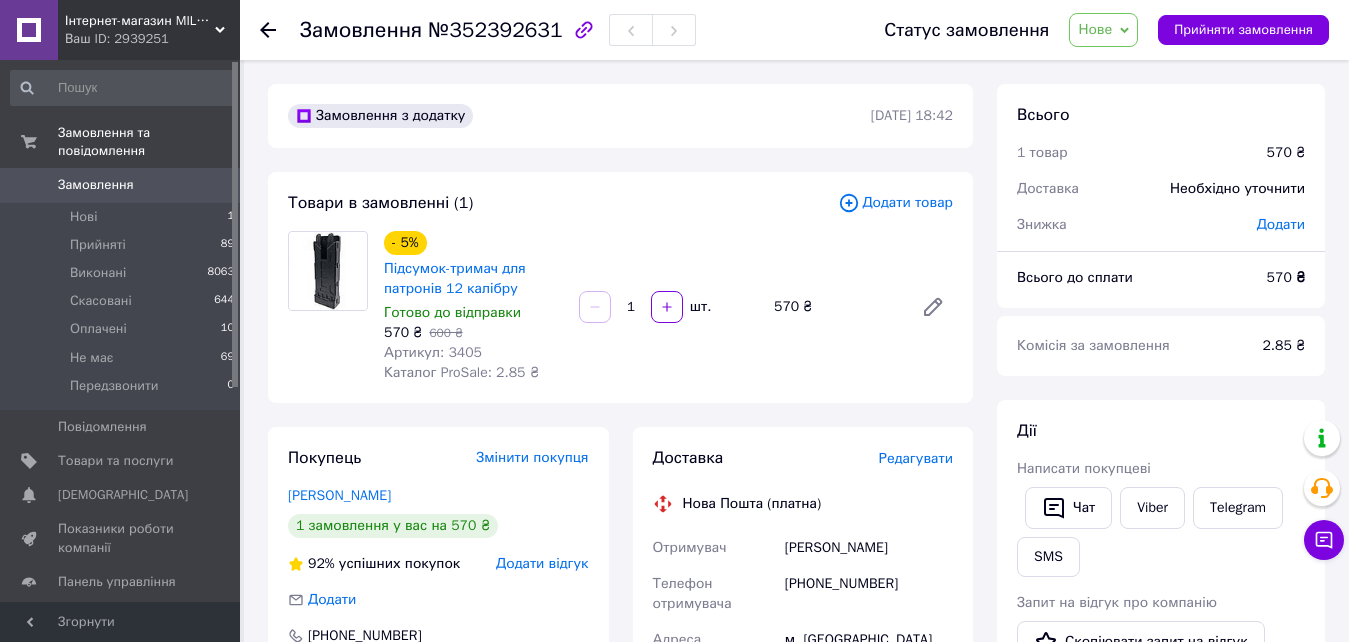 click on "Нове" at bounding box center [1103, 30] 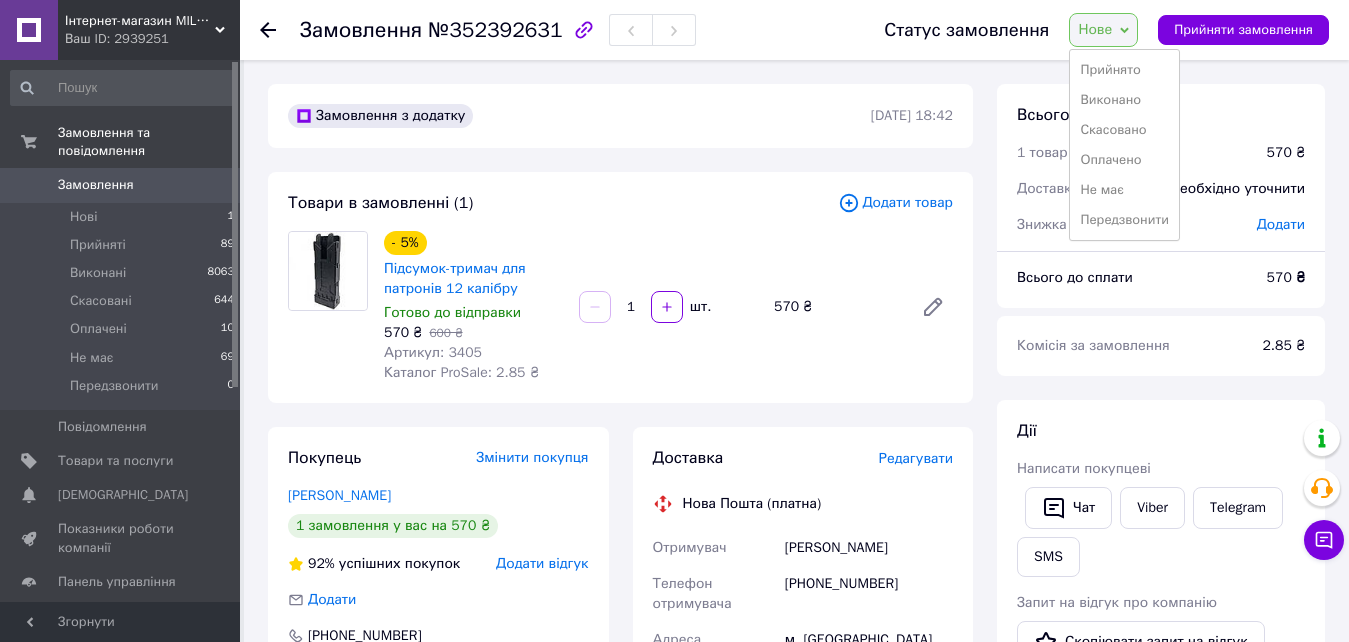 click on "Прийнято" at bounding box center [1124, 70] 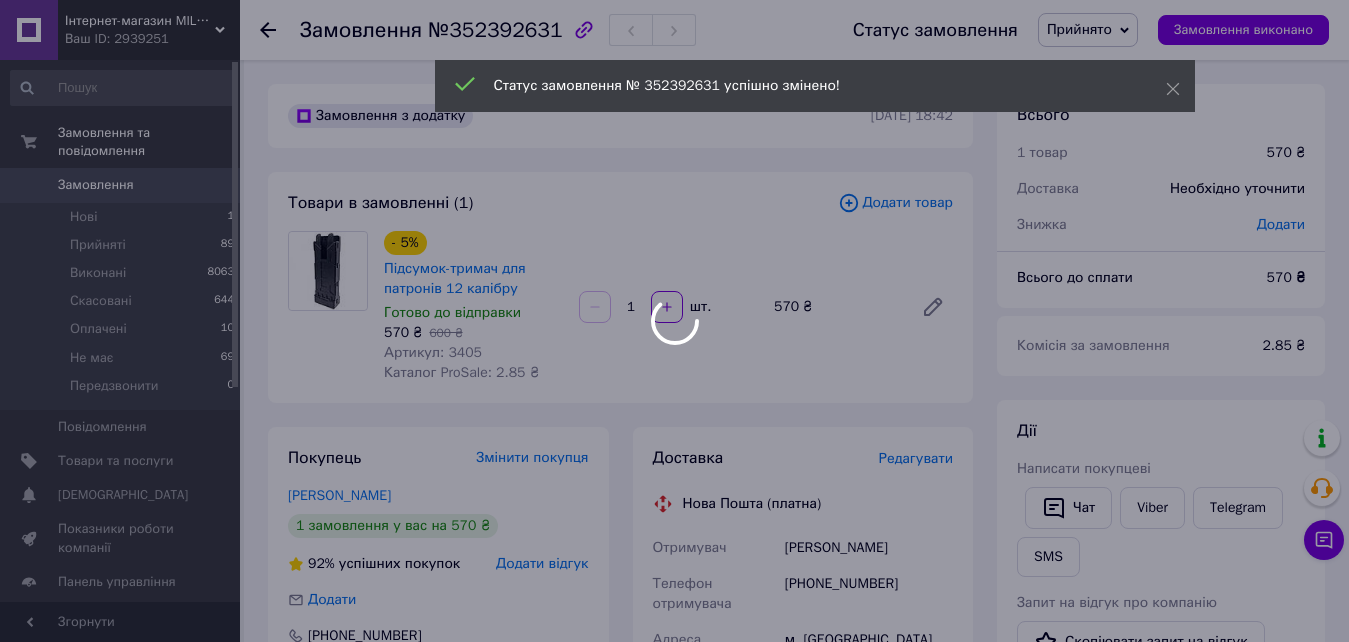 click at bounding box center (674, 321) 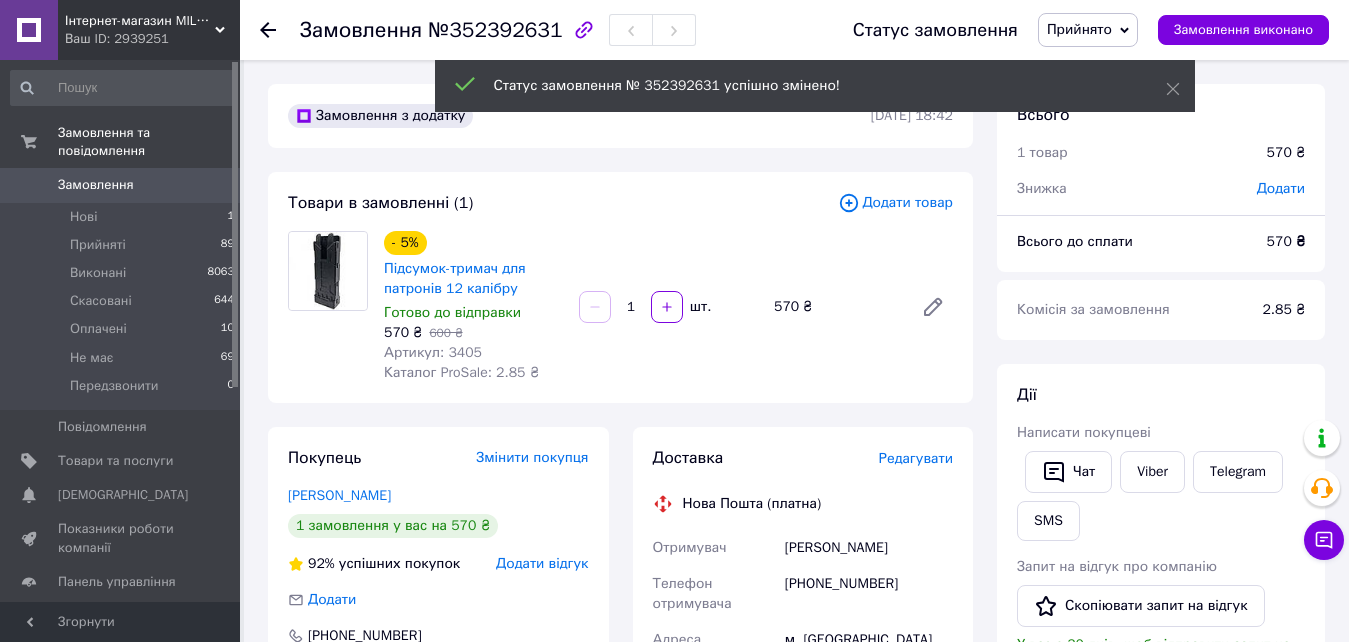 click on "Артикул: 3405" at bounding box center [433, 352] 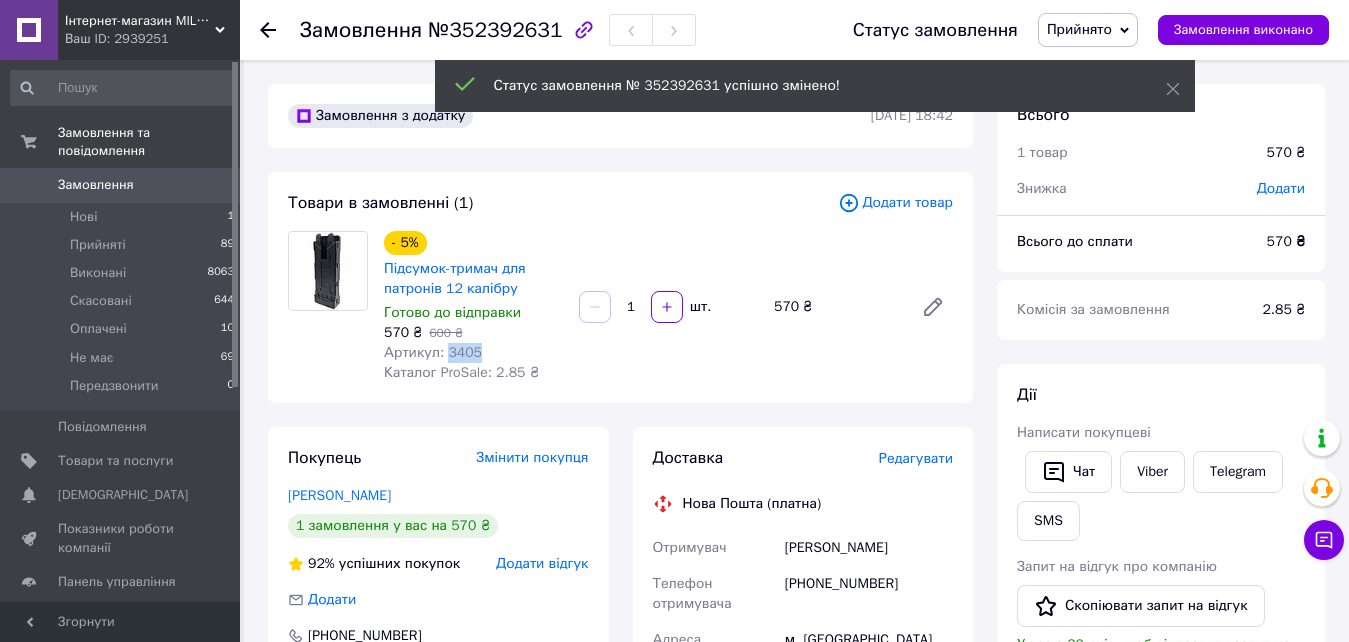 click on "Артикул: 3405" at bounding box center (433, 352) 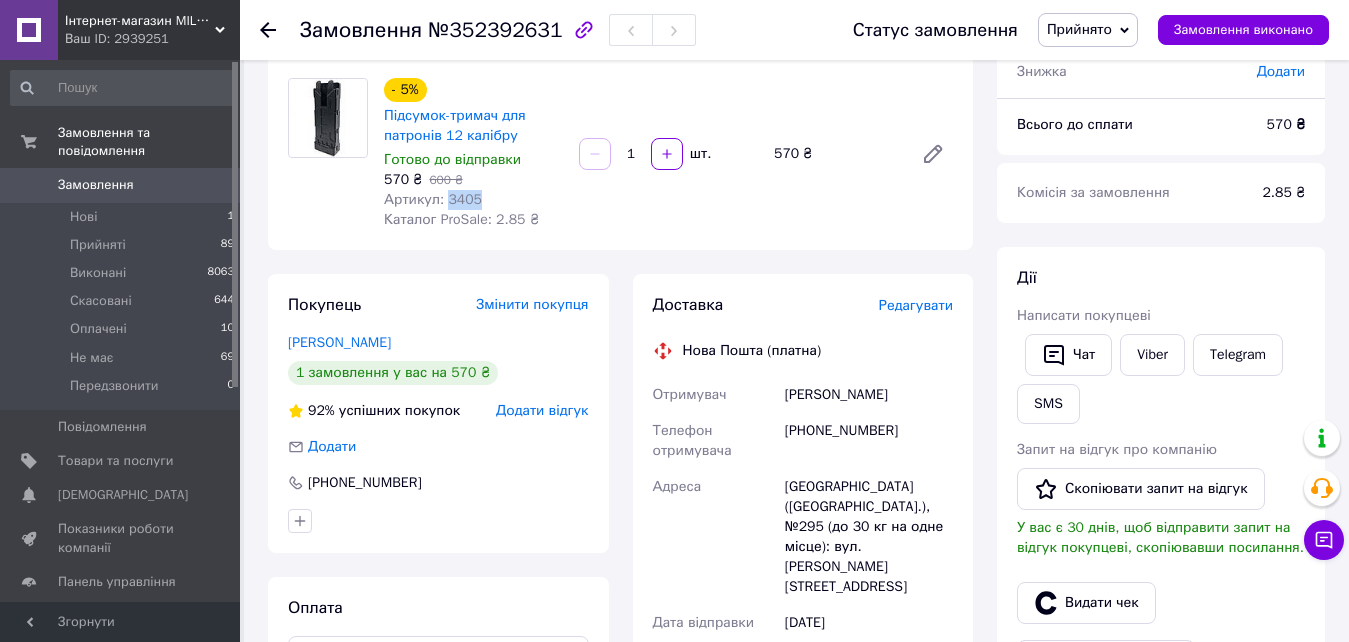 scroll, scrollTop: 200, scrollLeft: 0, axis: vertical 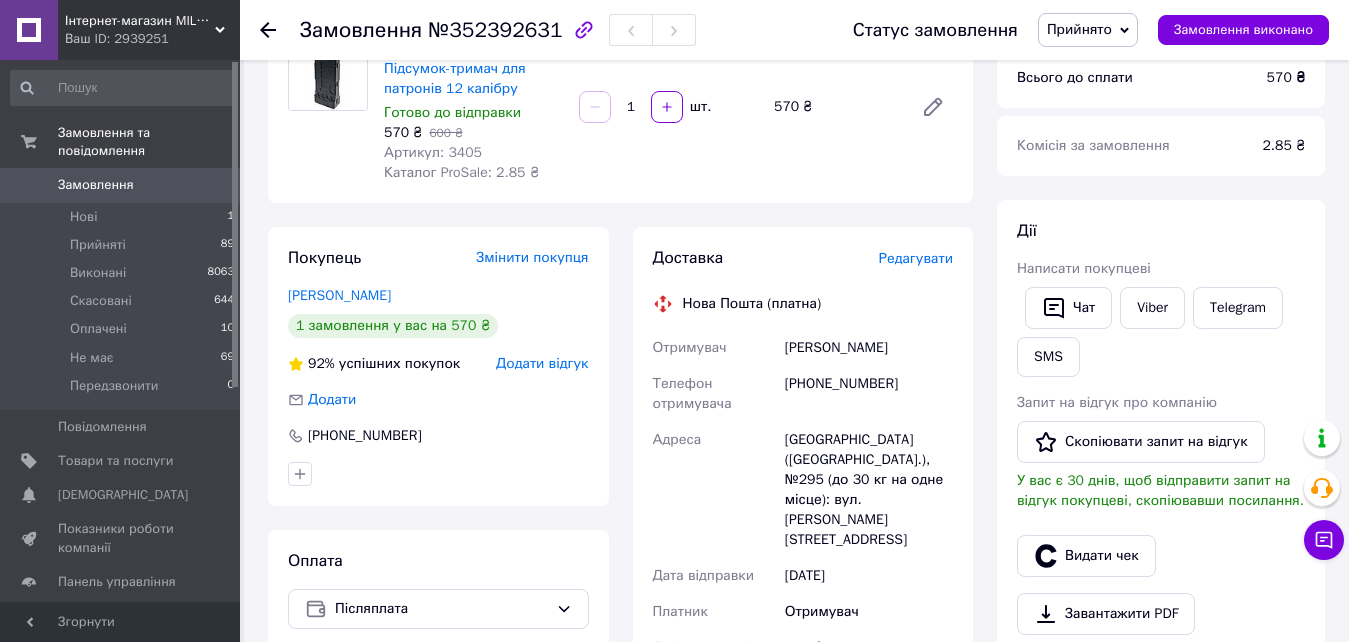 click on "[PERSON_NAME] покупцеві   Чат Viber Telegram SMS Запит на відгук про компанію   Скопіювати запит на відгук У вас є 30 днів, щоб відправити запит на відгук покупцеві, скопіювавши посилання.   Видати чек   Завантажити PDF   Друк PDF   Дублювати замовлення" at bounding box center [1161, 477] 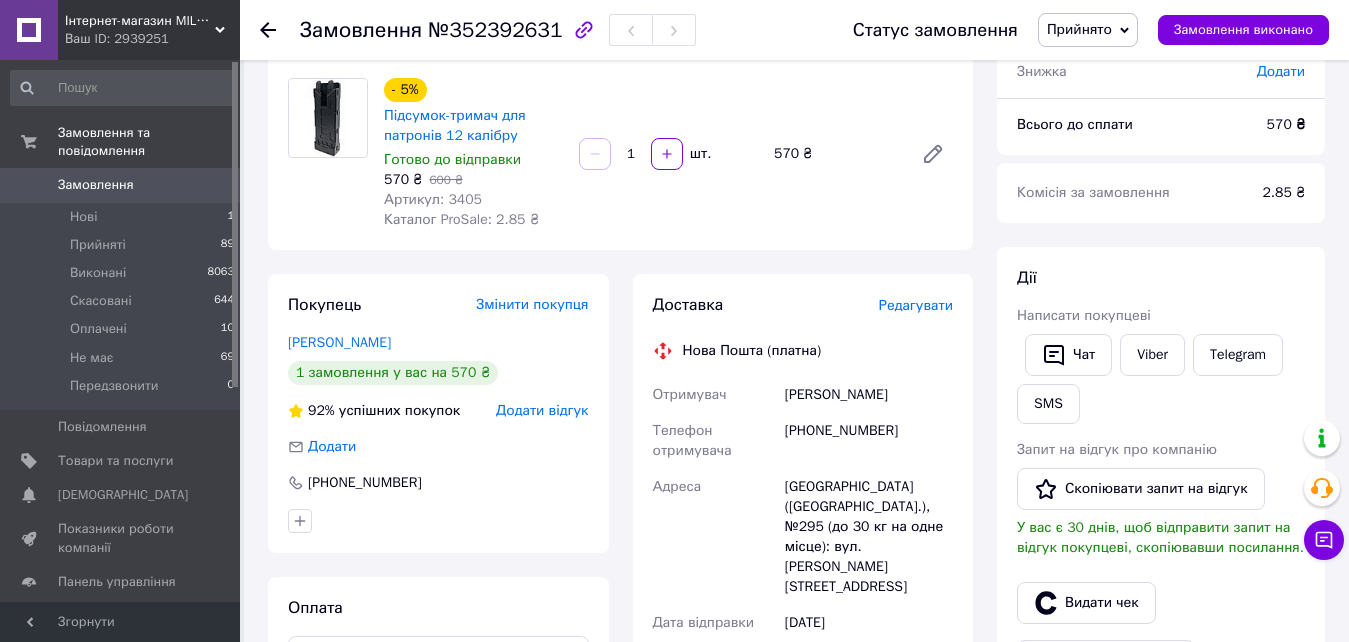 scroll, scrollTop: 200, scrollLeft: 0, axis: vertical 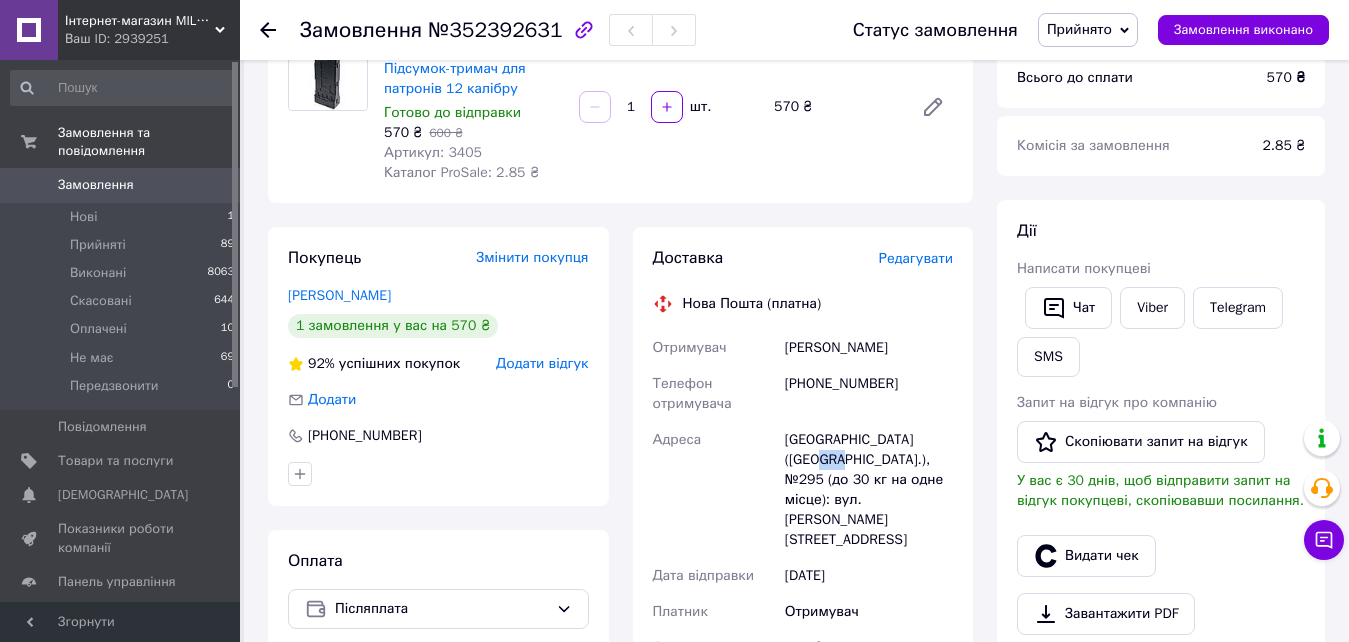 drag, startPoint x: 824, startPoint y: 460, endPoint x: 800, endPoint y: 460, distance: 24 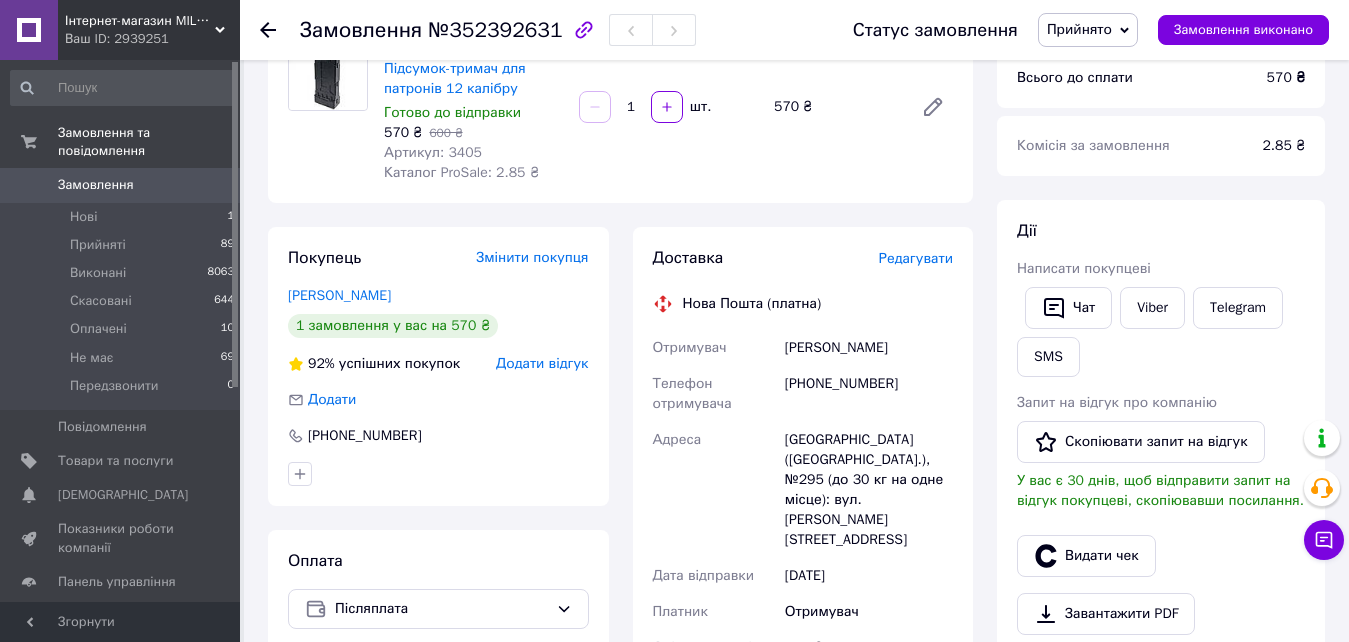 click on "[PERSON_NAME]" at bounding box center (869, 348) 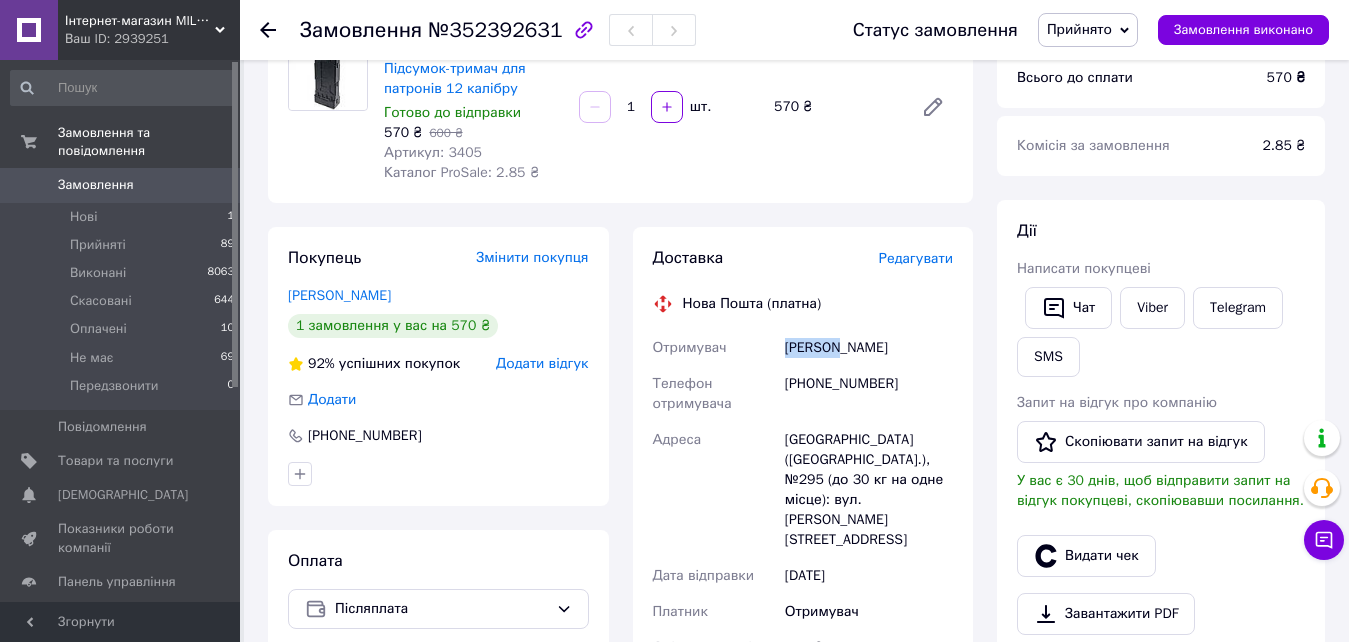 click on "[PERSON_NAME]" at bounding box center [869, 348] 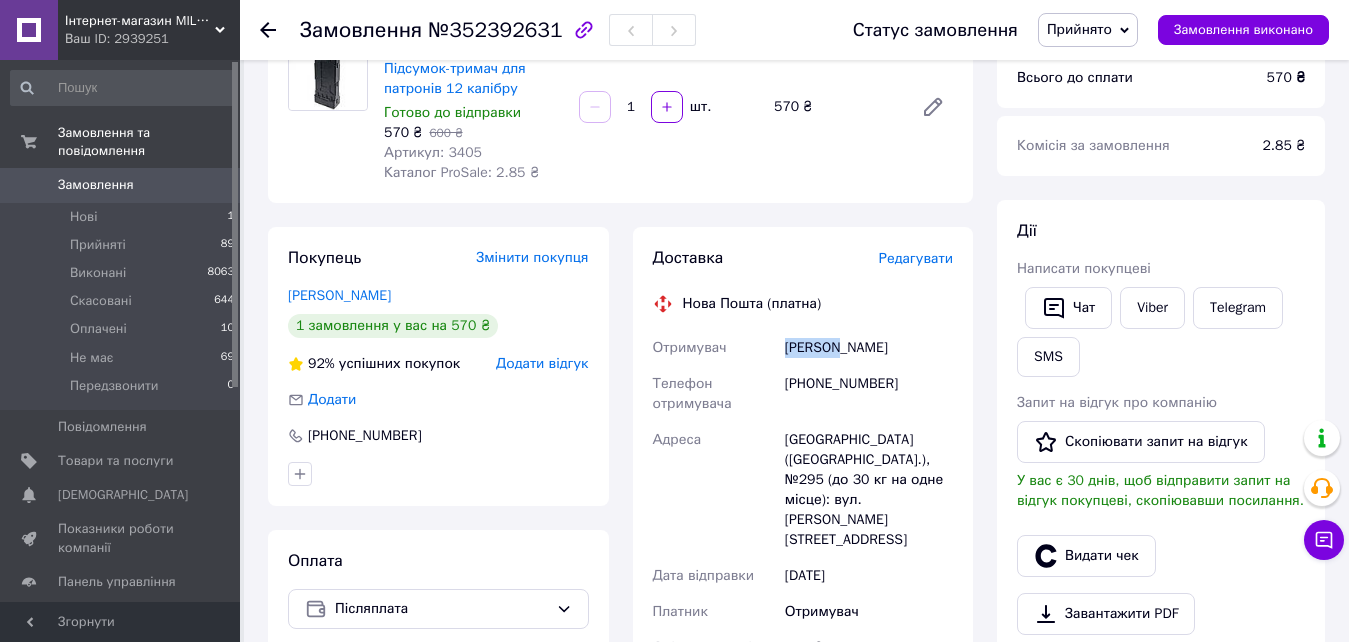 copy on "[PERSON_NAME]" 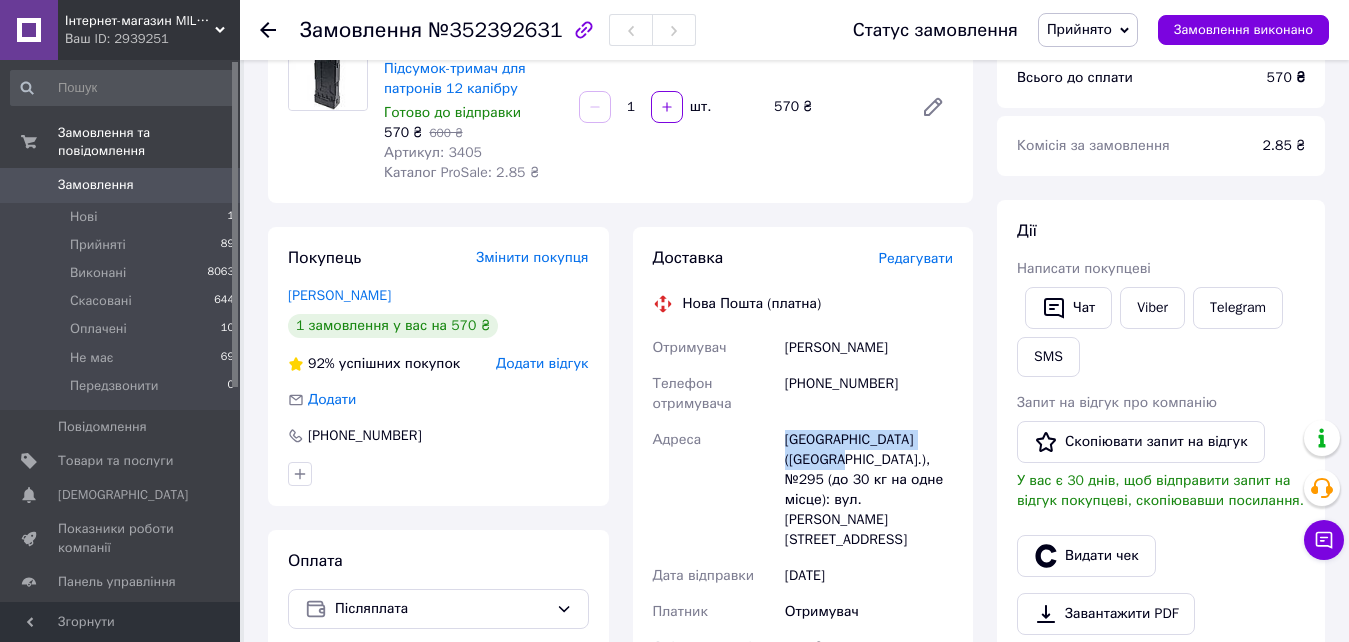 drag, startPoint x: 820, startPoint y: 456, endPoint x: 784, endPoint y: 448, distance: 36.878178 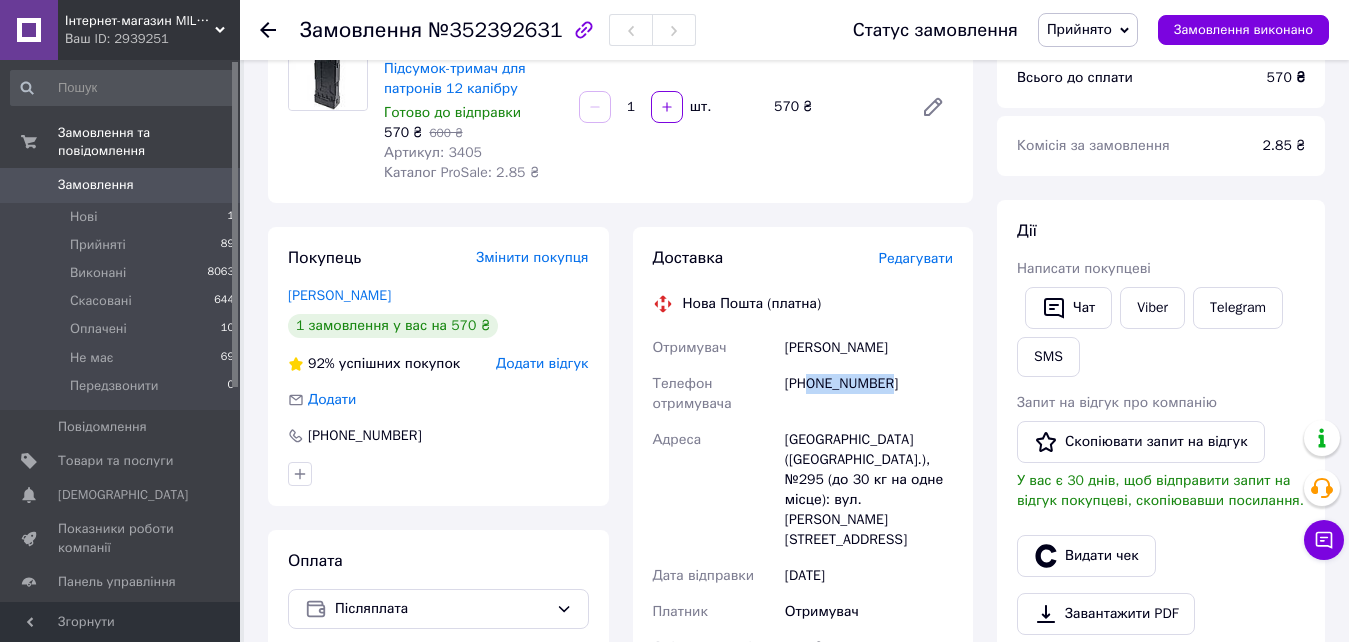 drag, startPoint x: 884, startPoint y: 382, endPoint x: 811, endPoint y: 386, distance: 73.109505 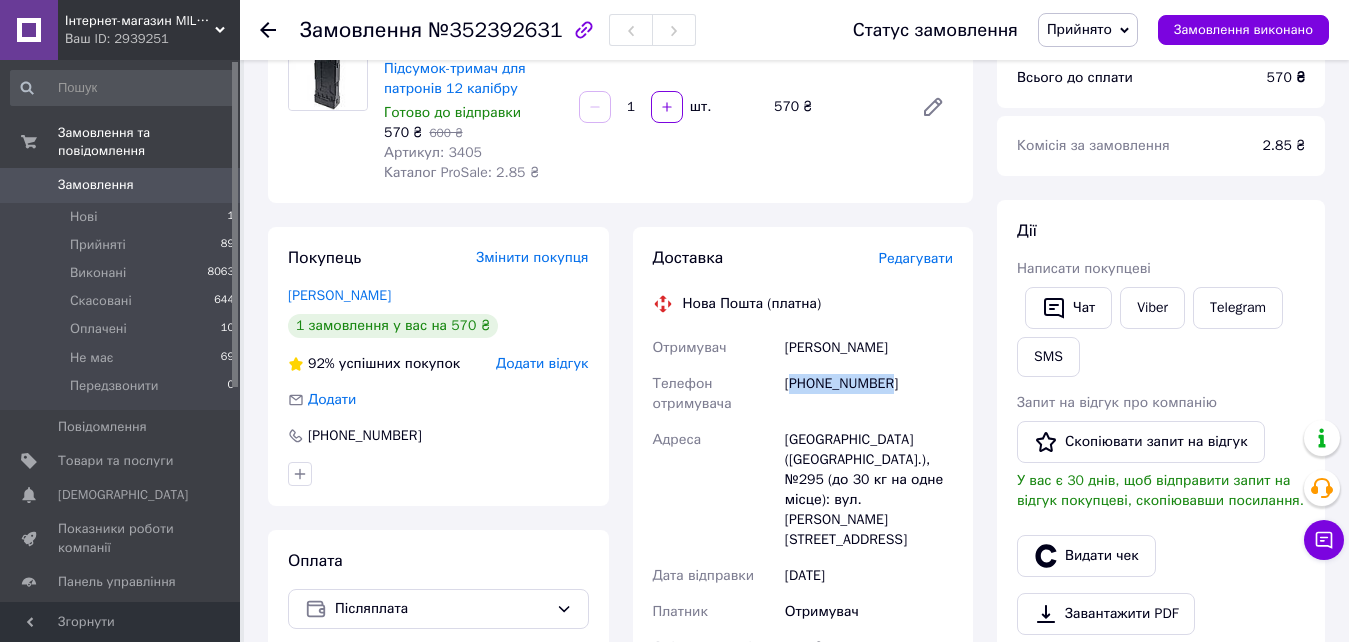 click on "[PHONE_NUMBER]" at bounding box center (869, 394) 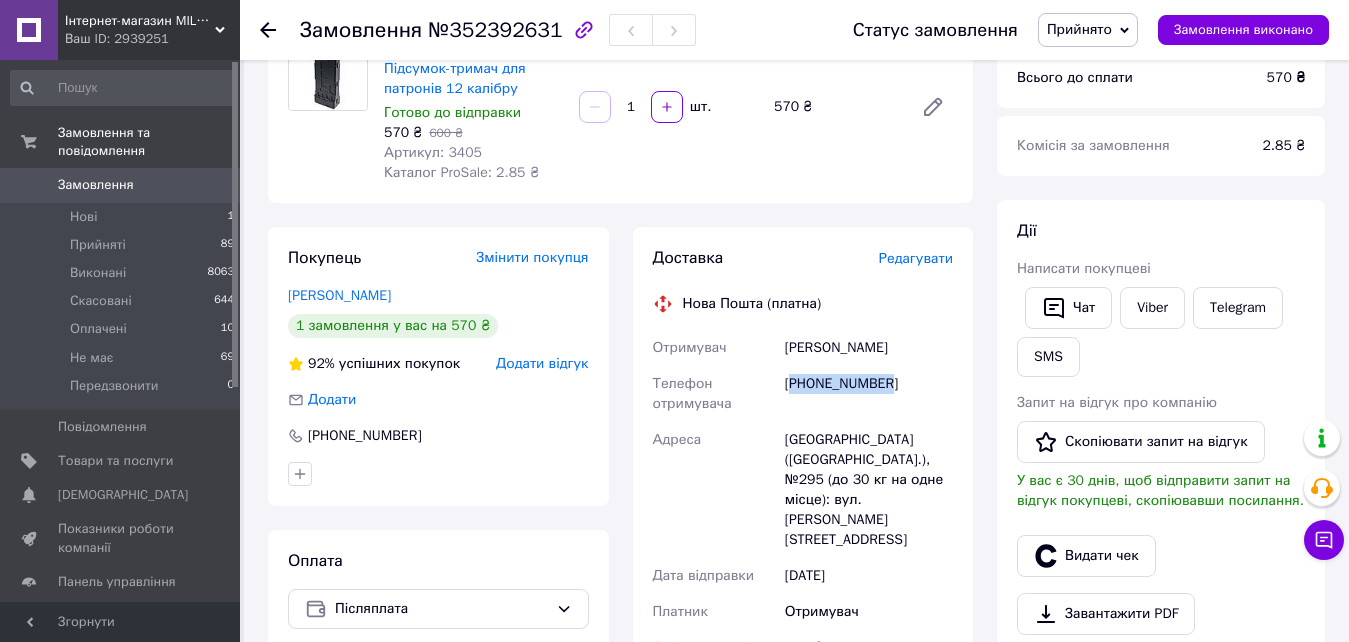 click on "Замовлення" at bounding box center [121, 185] 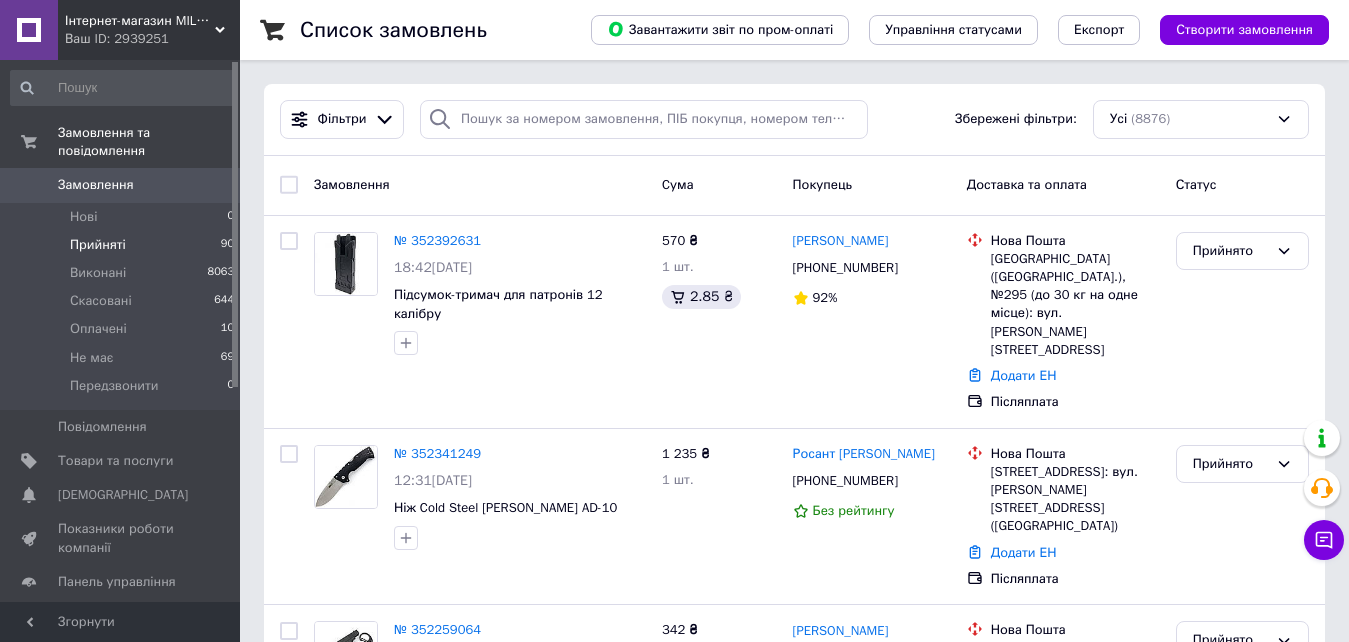 click on "Прийняті 90" at bounding box center [123, 245] 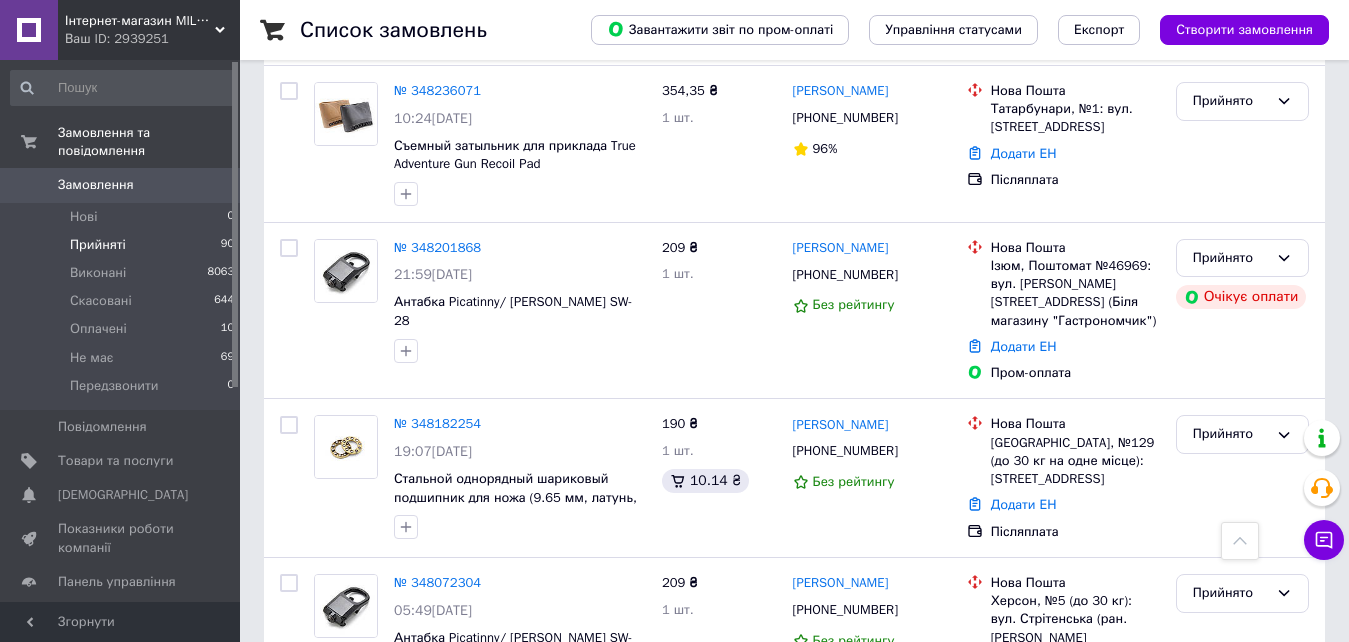scroll, scrollTop: 15011, scrollLeft: 0, axis: vertical 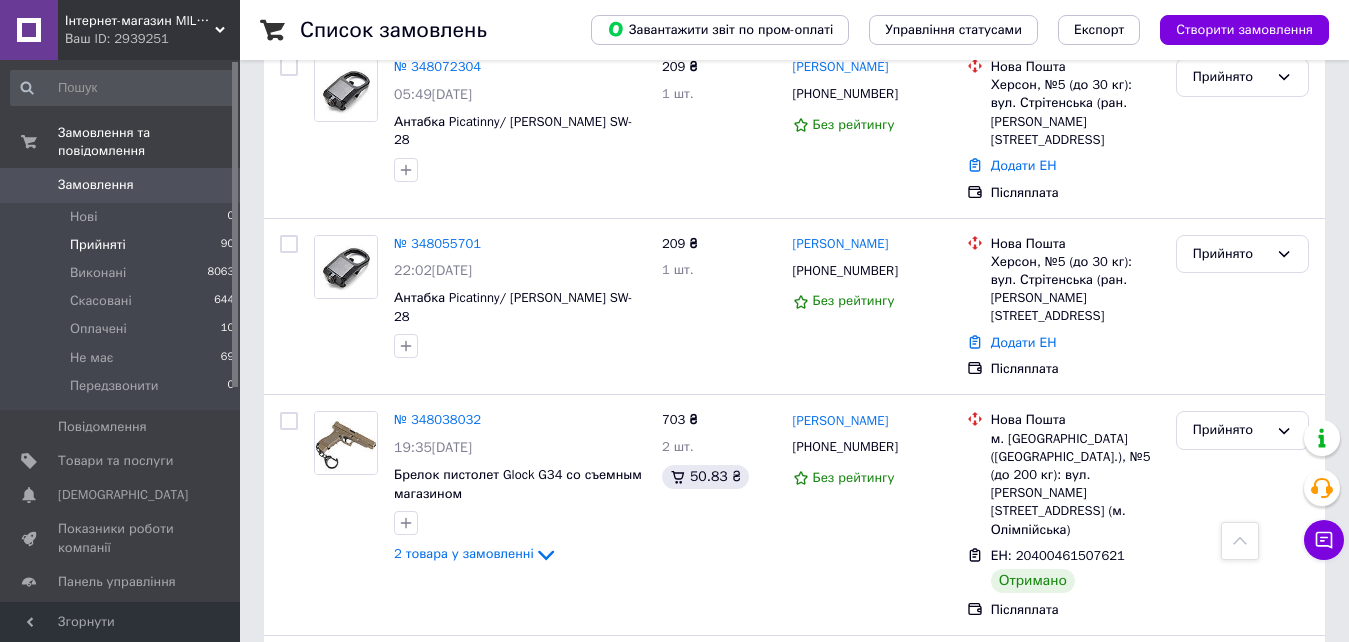 click at bounding box center [289, 1332] 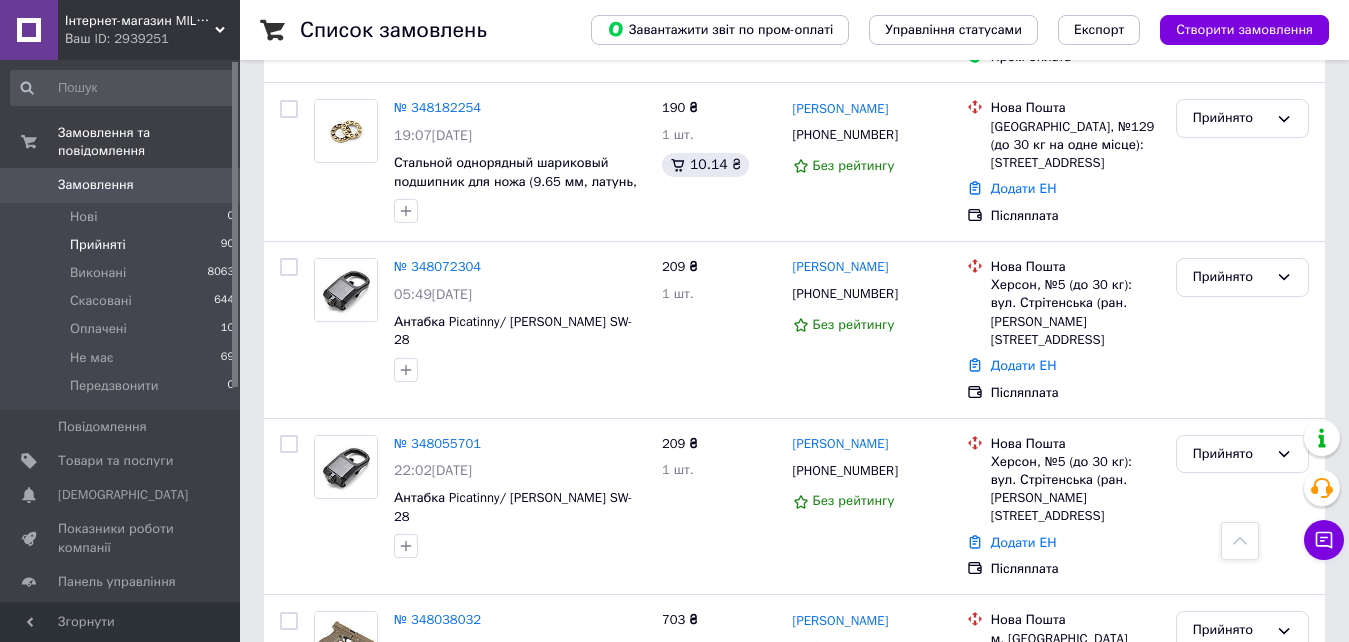 click at bounding box center (289, 1177) 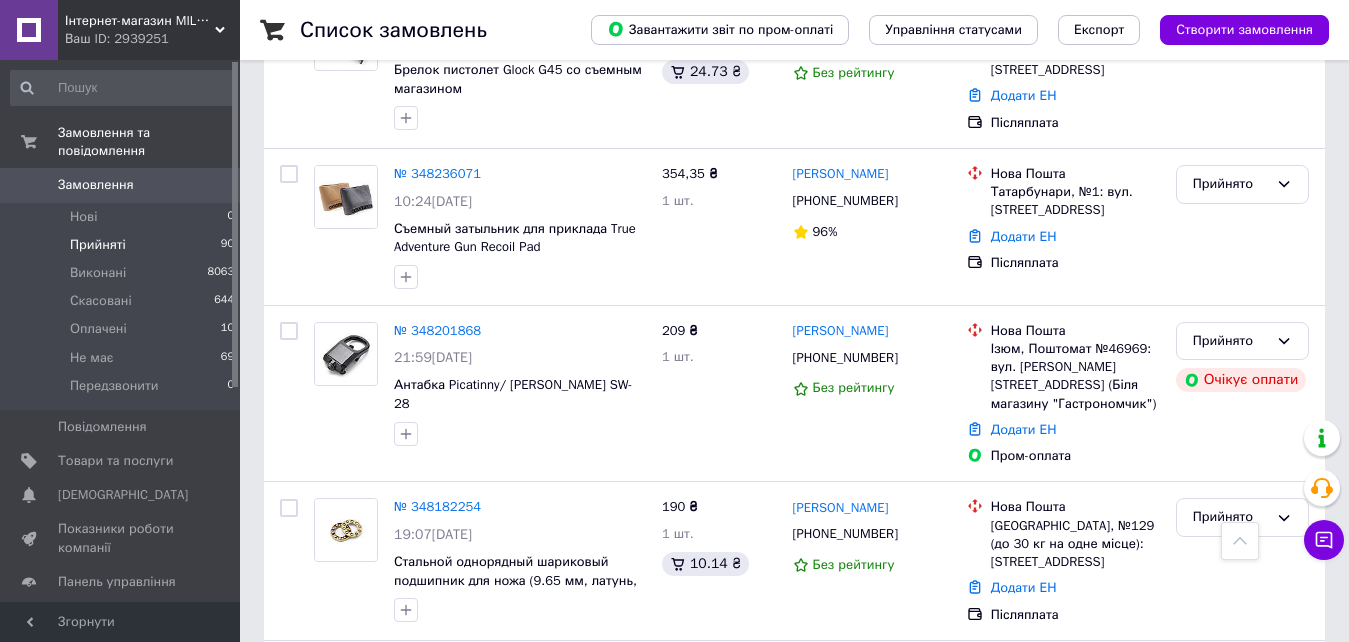 scroll, scrollTop: 14411, scrollLeft: 0, axis: vertical 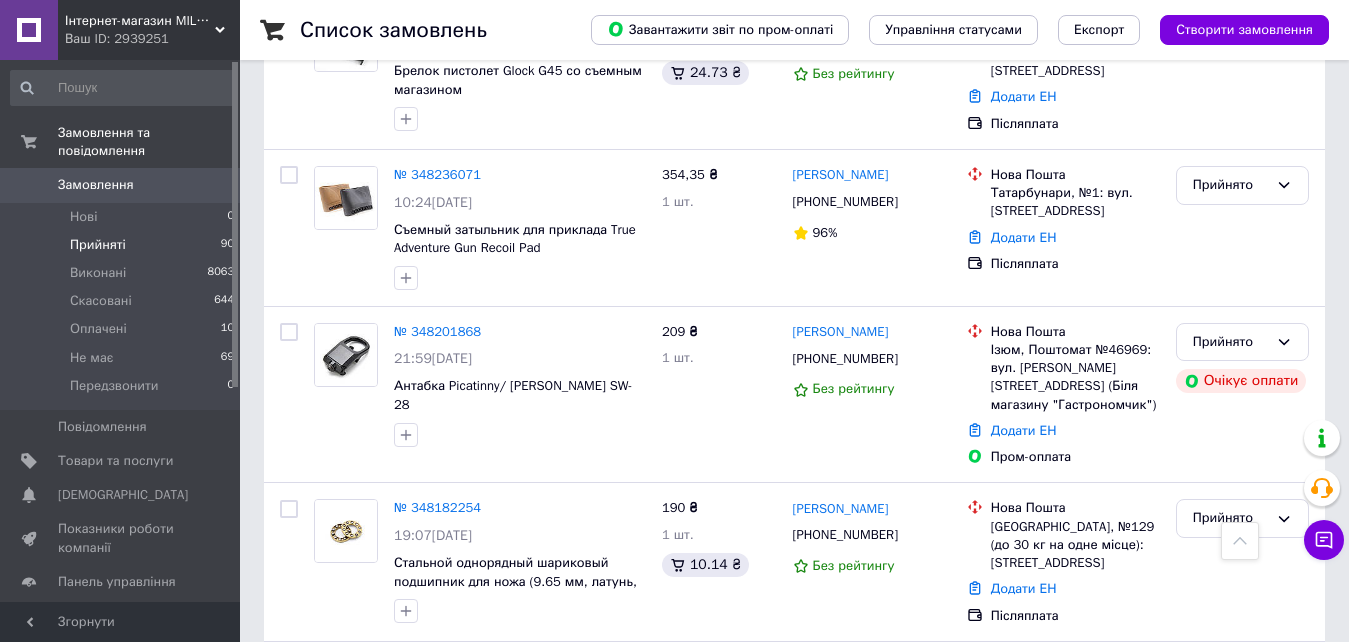 click at bounding box center (289, 1418) 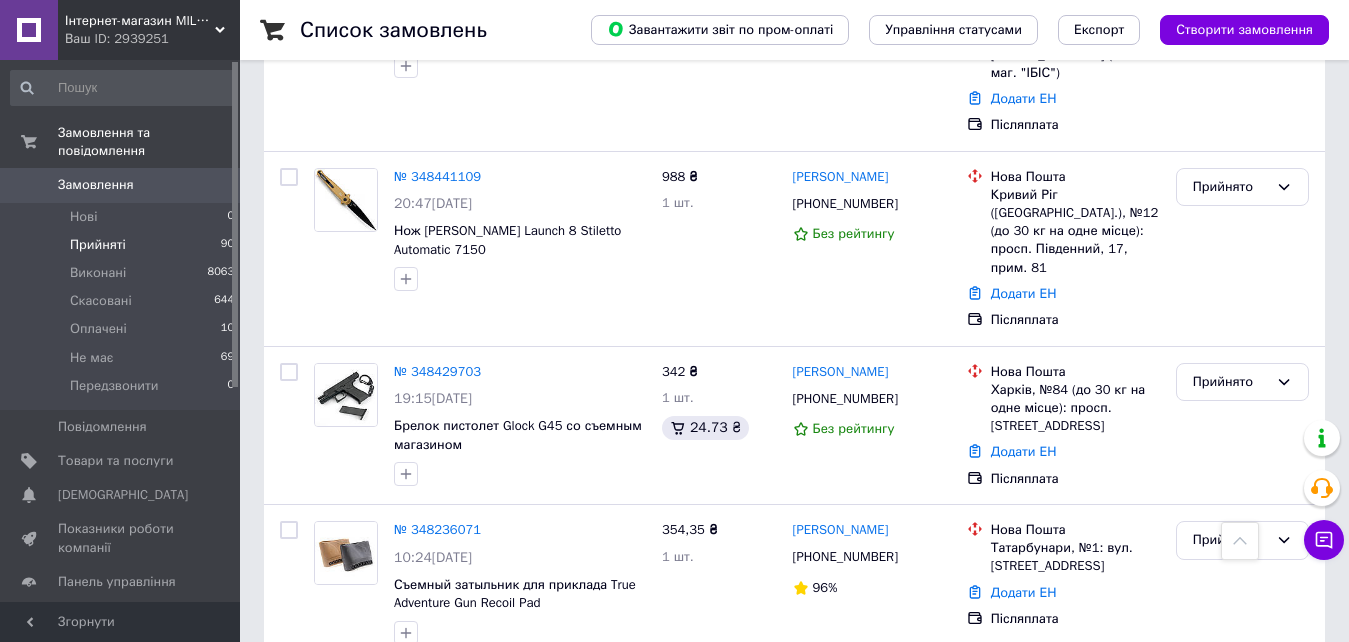 scroll, scrollTop: 14011, scrollLeft: 0, axis: vertical 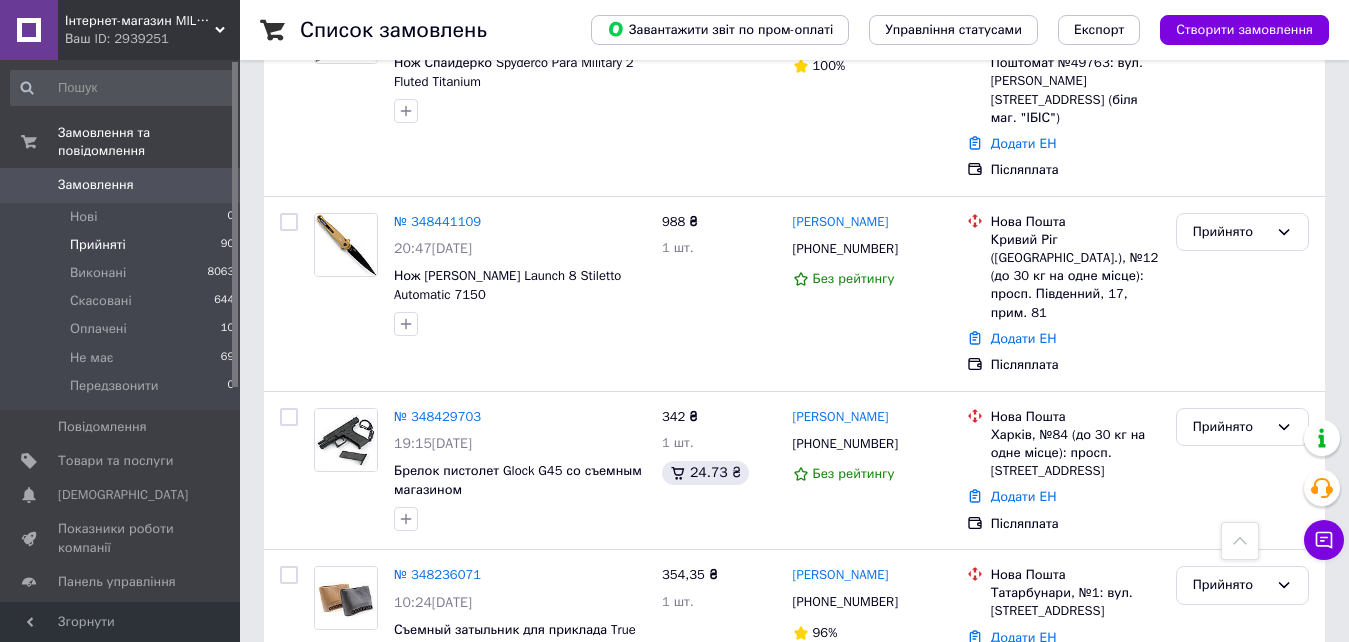 click at bounding box center (289, 1244) 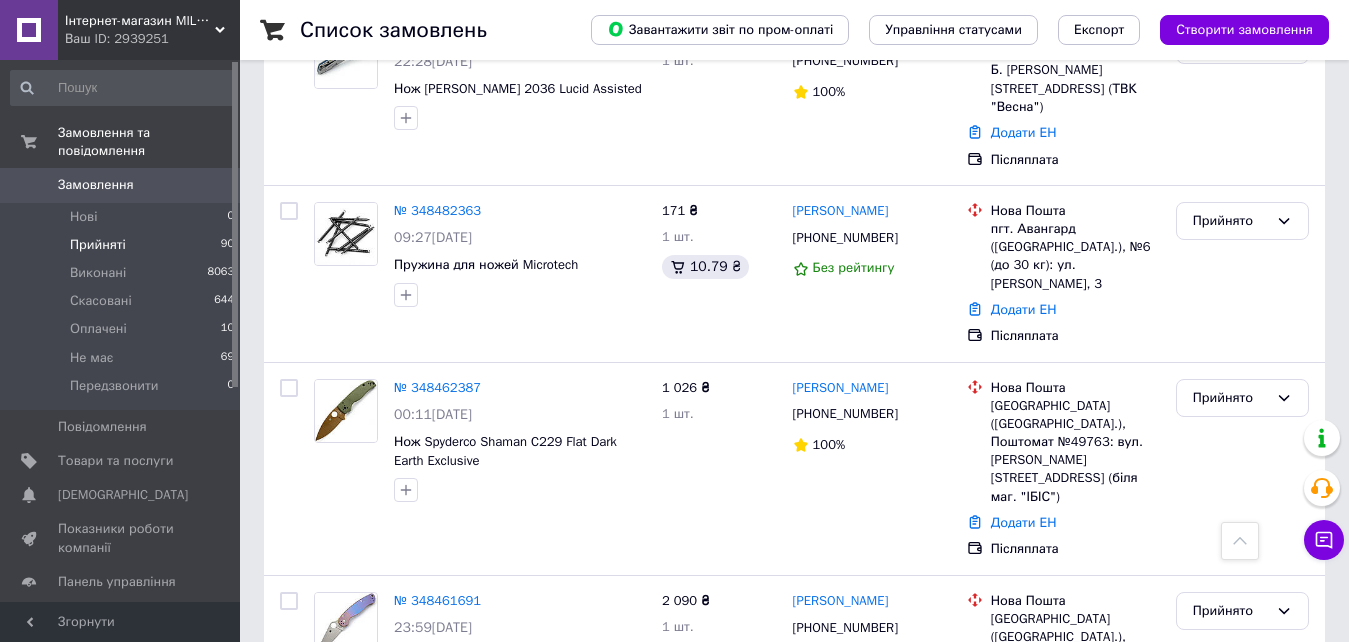 scroll, scrollTop: 13411, scrollLeft: 0, axis: vertical 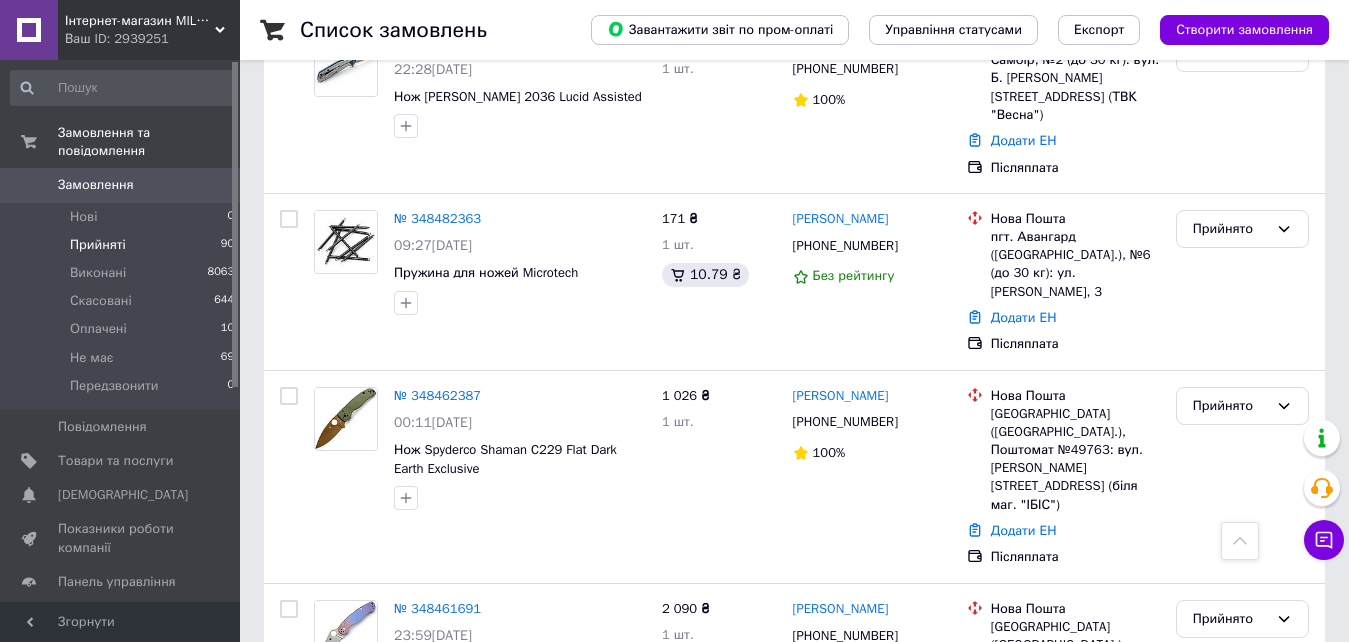 click at bounding box center [289, 1332] 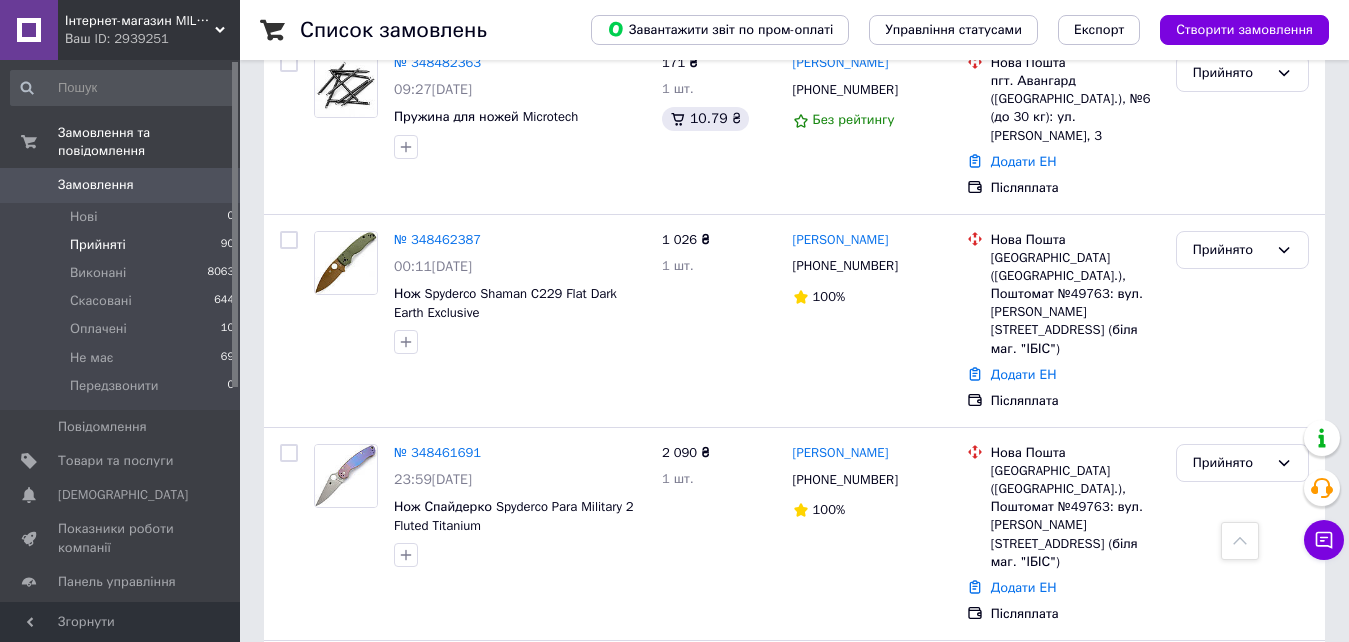 scroll, scrollTop: 13611, scrollLeft: 0, axis: vertical 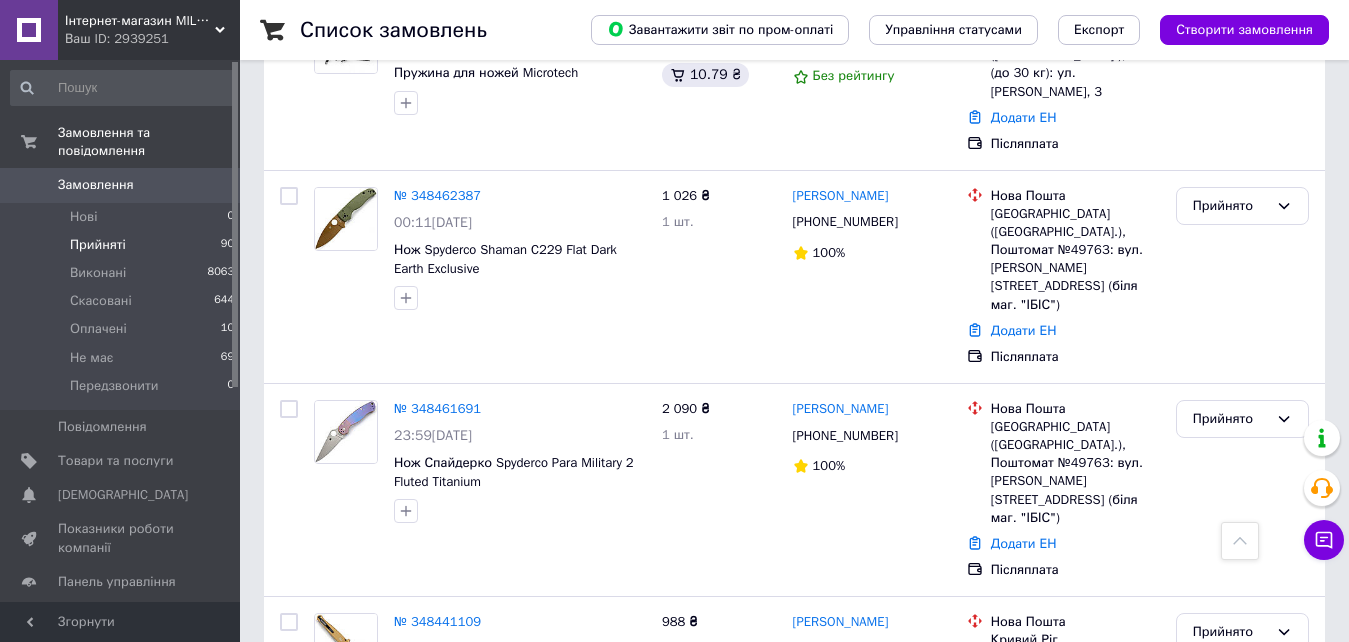 click at bounding box center (289, 1309) 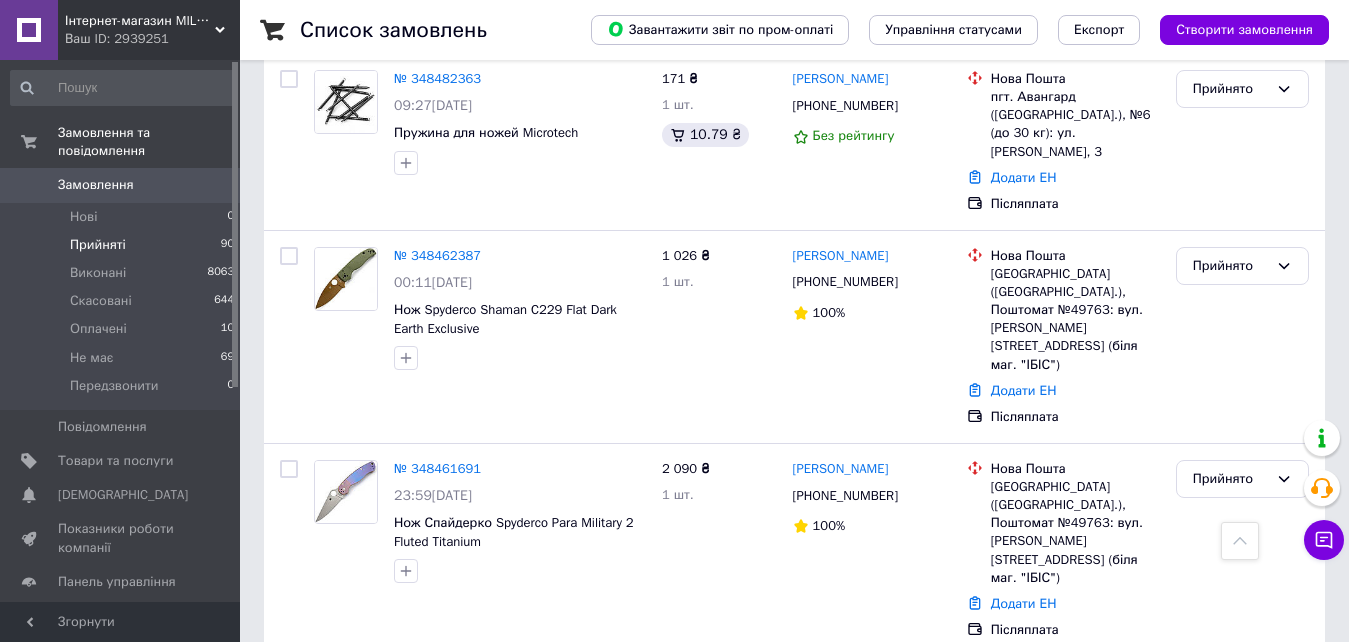 scroll, scrollTop: 13411, scrollLeft: 0, axis: vertical 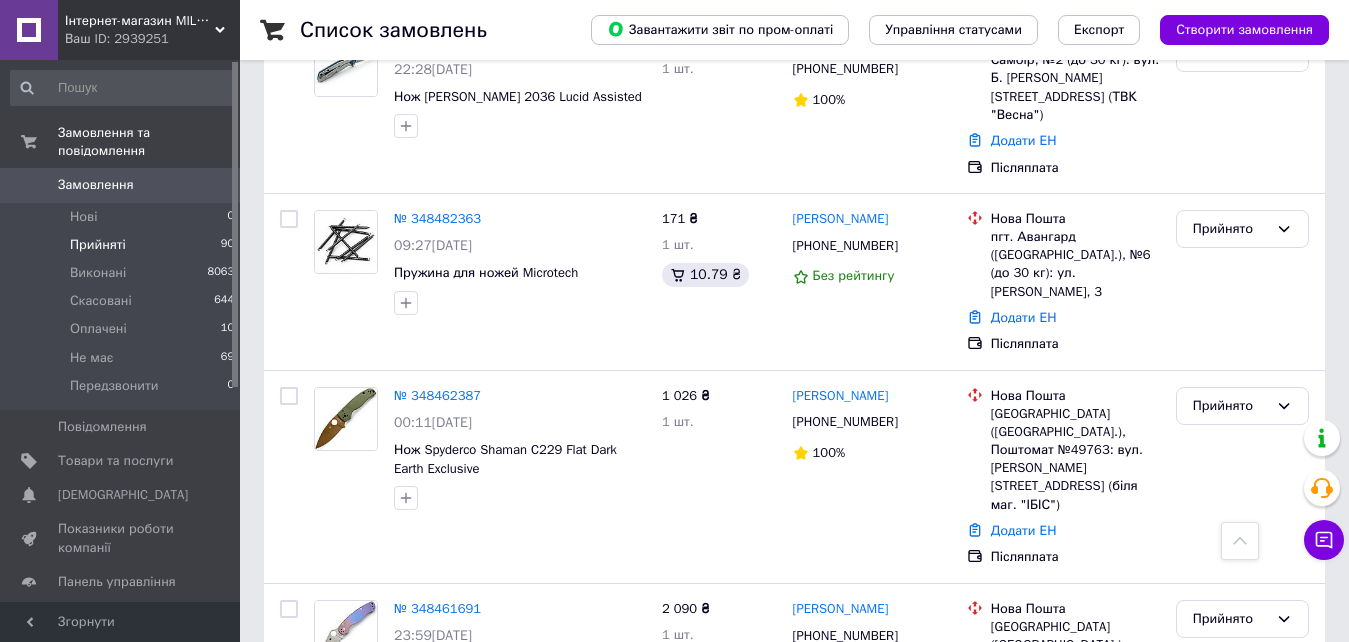 click at bounding box center (289, 1017) 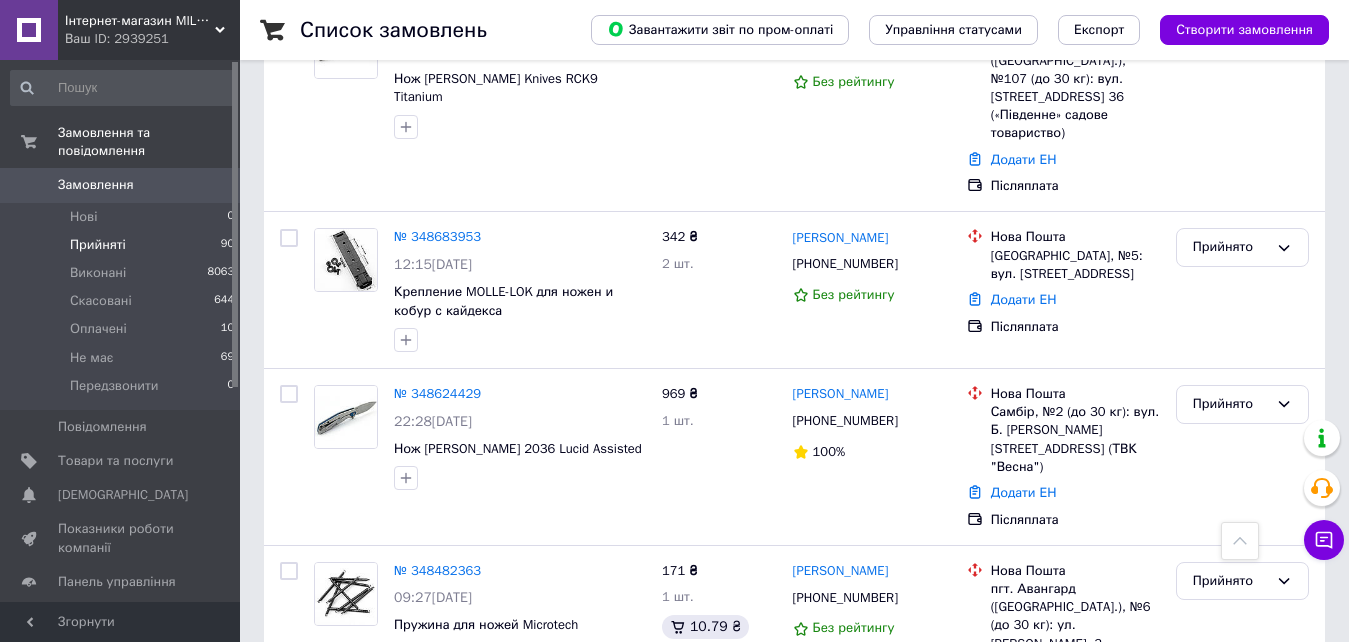 scroll, scrollTop: 13011, scrollLeft: 0, axis: vertical 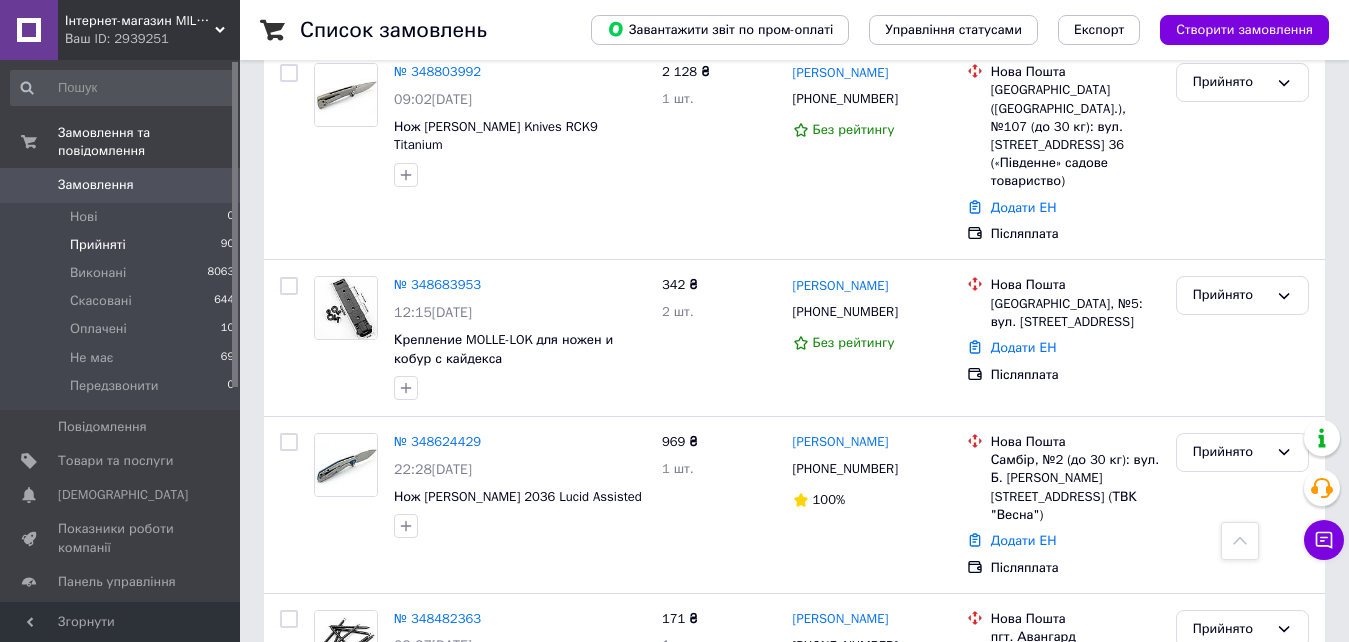 click at bounding box center (289, 1222) 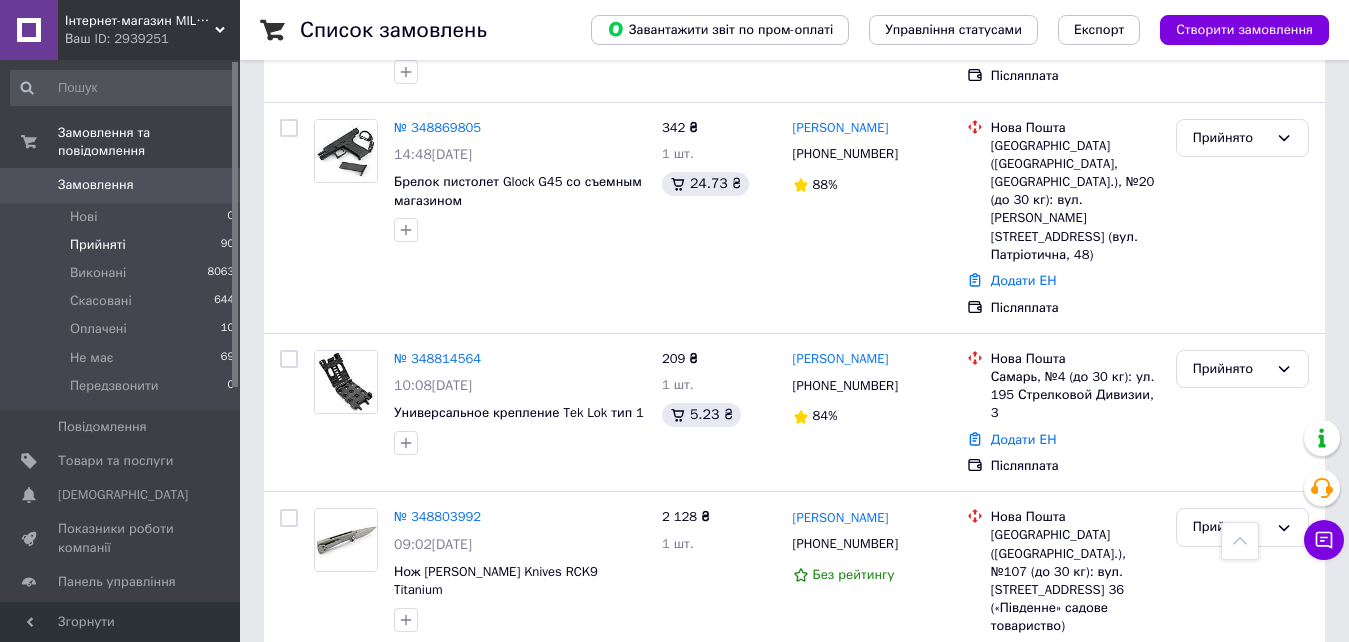 scroll, scrollTop: 12611, scrollLeft: 0, axis: vertical 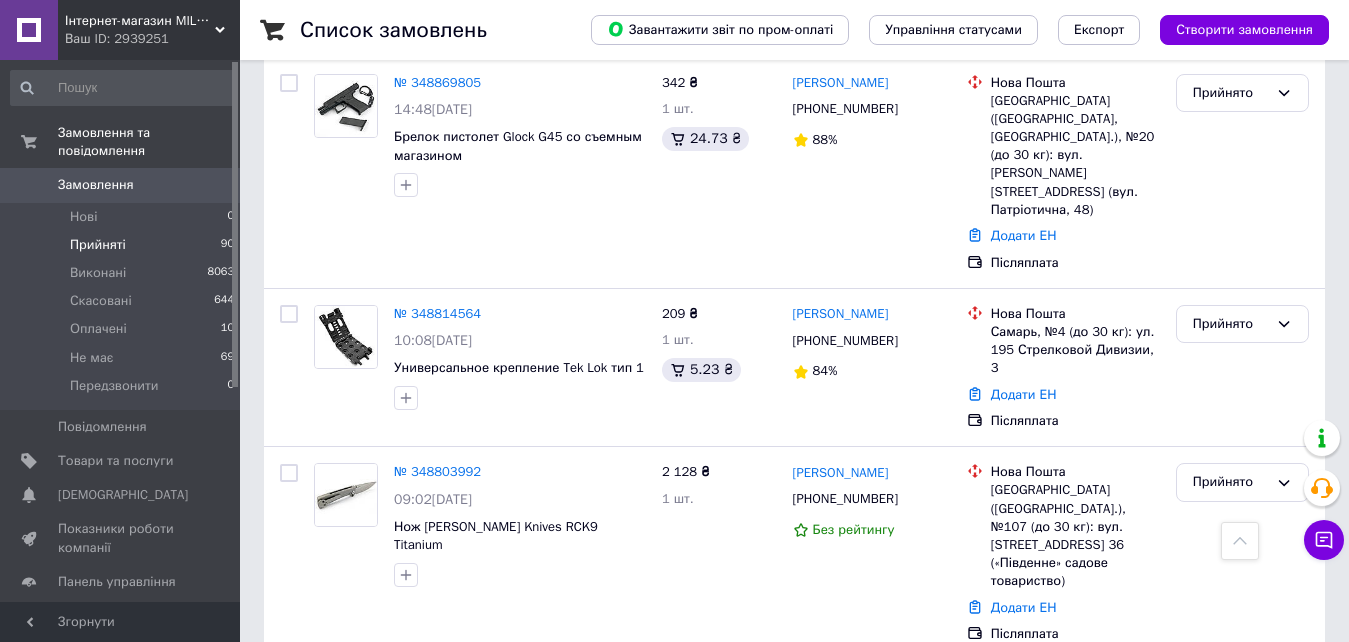 click at bounding box center (289, 1196) 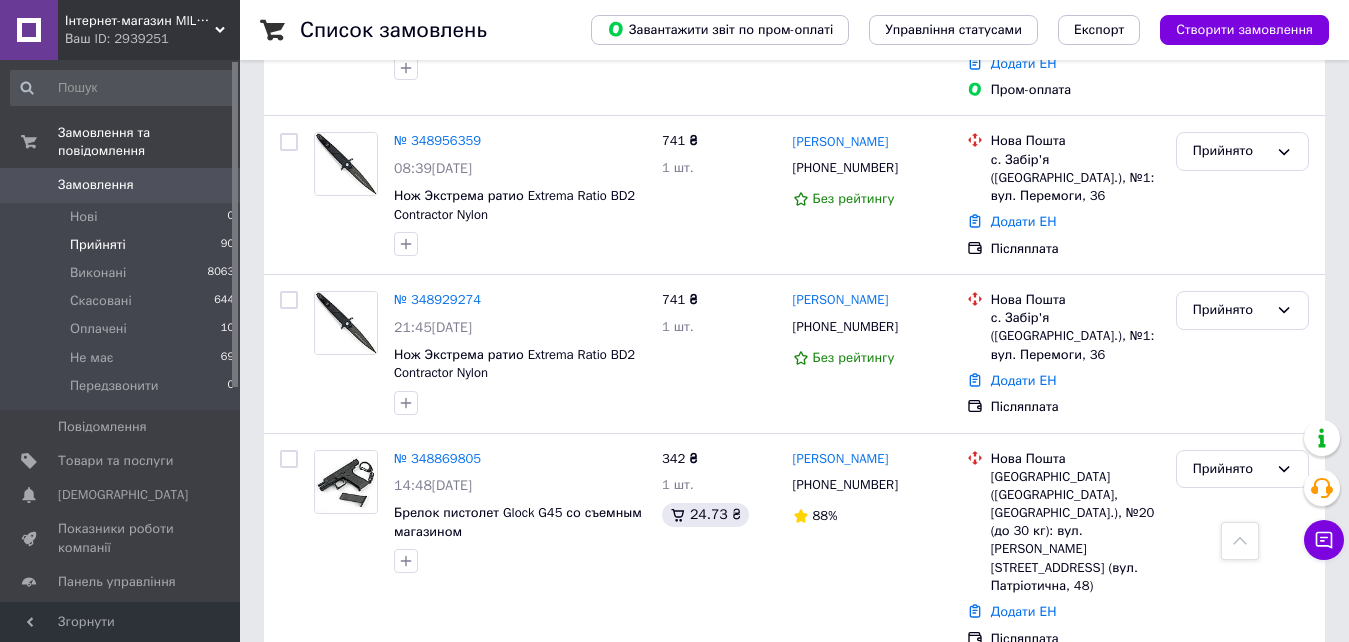 scroll, scrollTop: 12211, scrollLeft: 0, axis: vertical 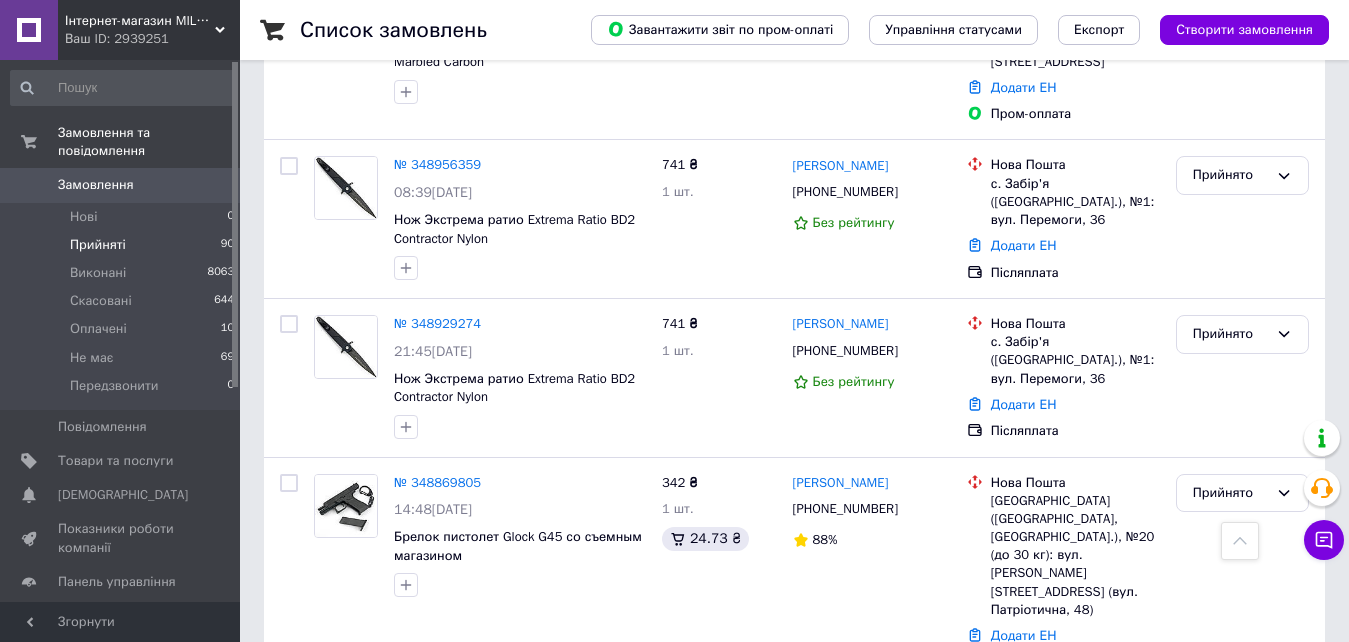 click at bounding box center [289, 1242] 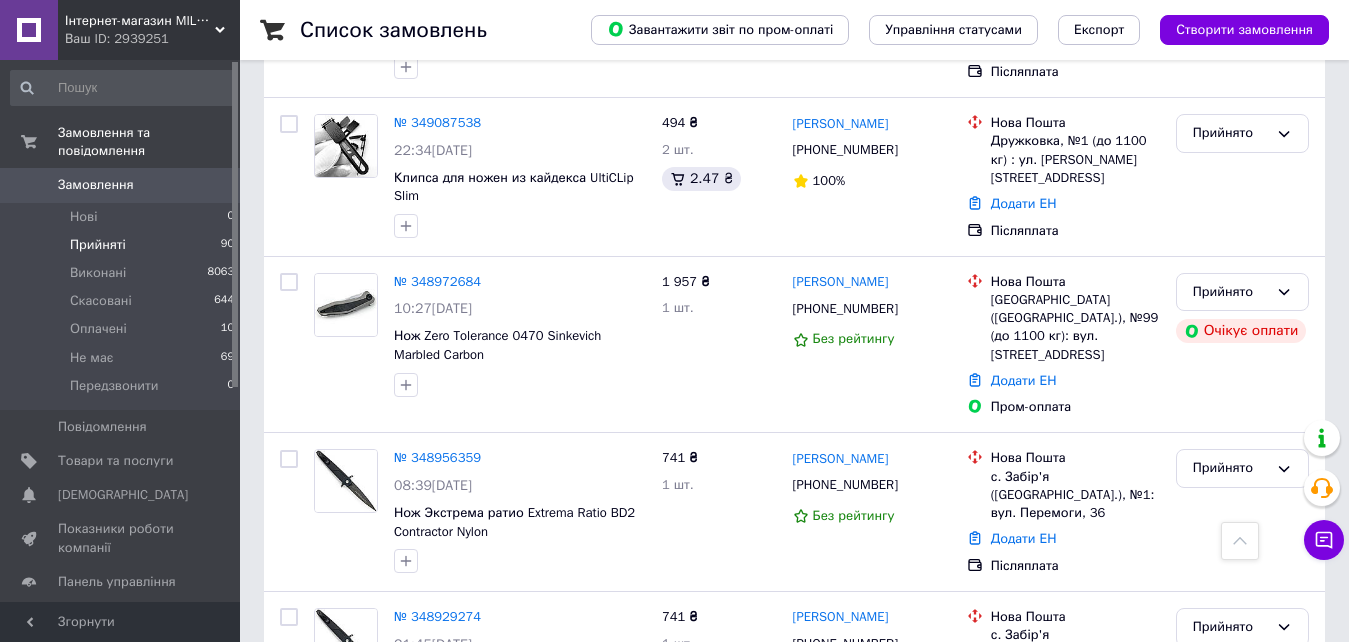 scroll, scrollTop: 11811, scrollLeft: 0, axis: vertical 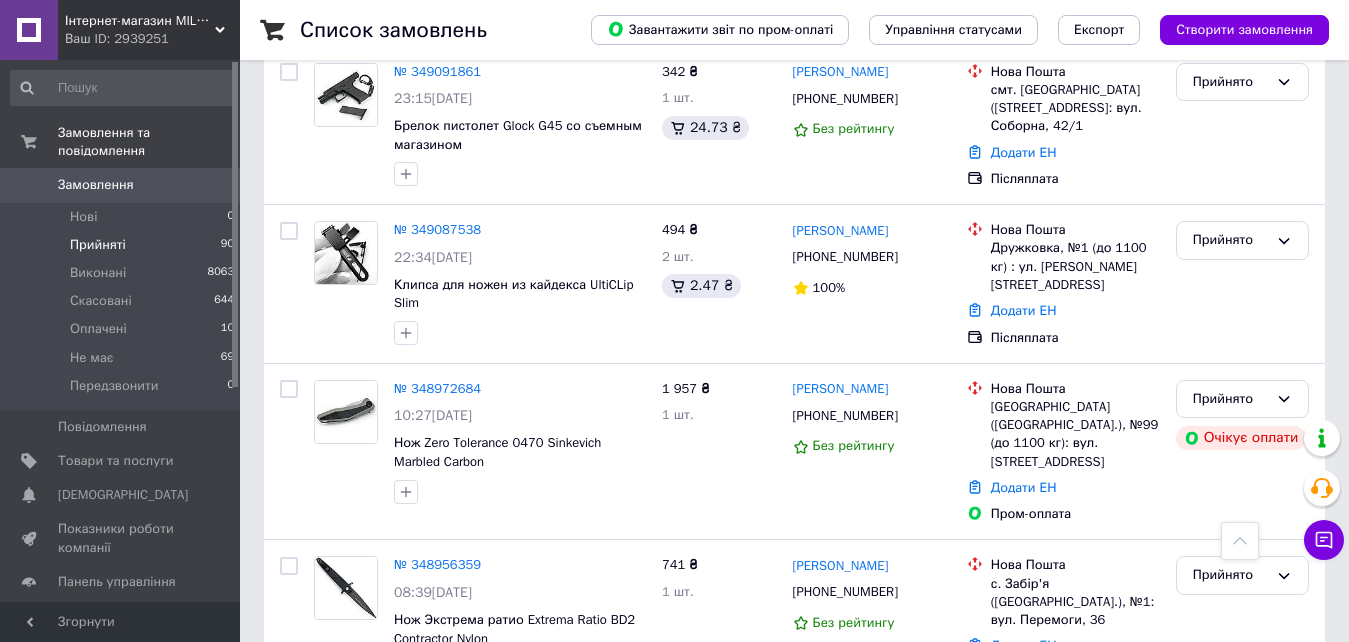 drag, startPoint x: 286, startPoint y: 451, endPoint x: 283, endPoint y: 269, distance: 182.02472 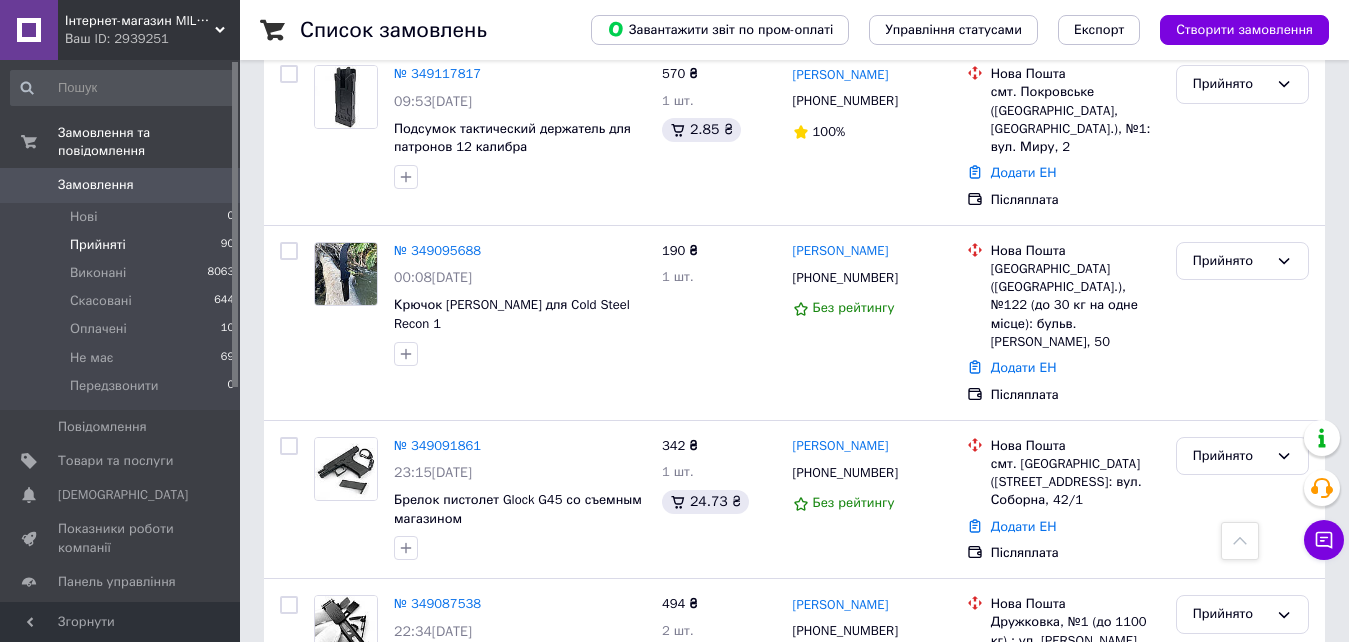 scroll, scrollTop: 11411, scrollLeft: 0, axis: vertical 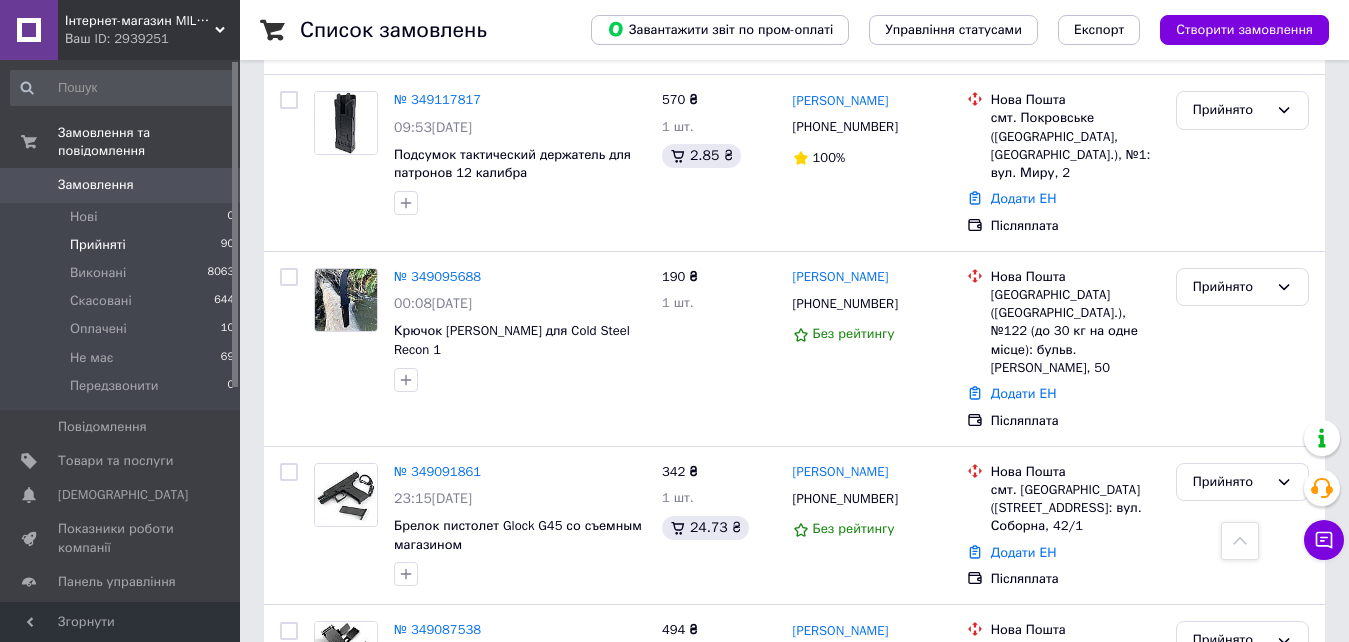 click at bounding box center (289, 1124) 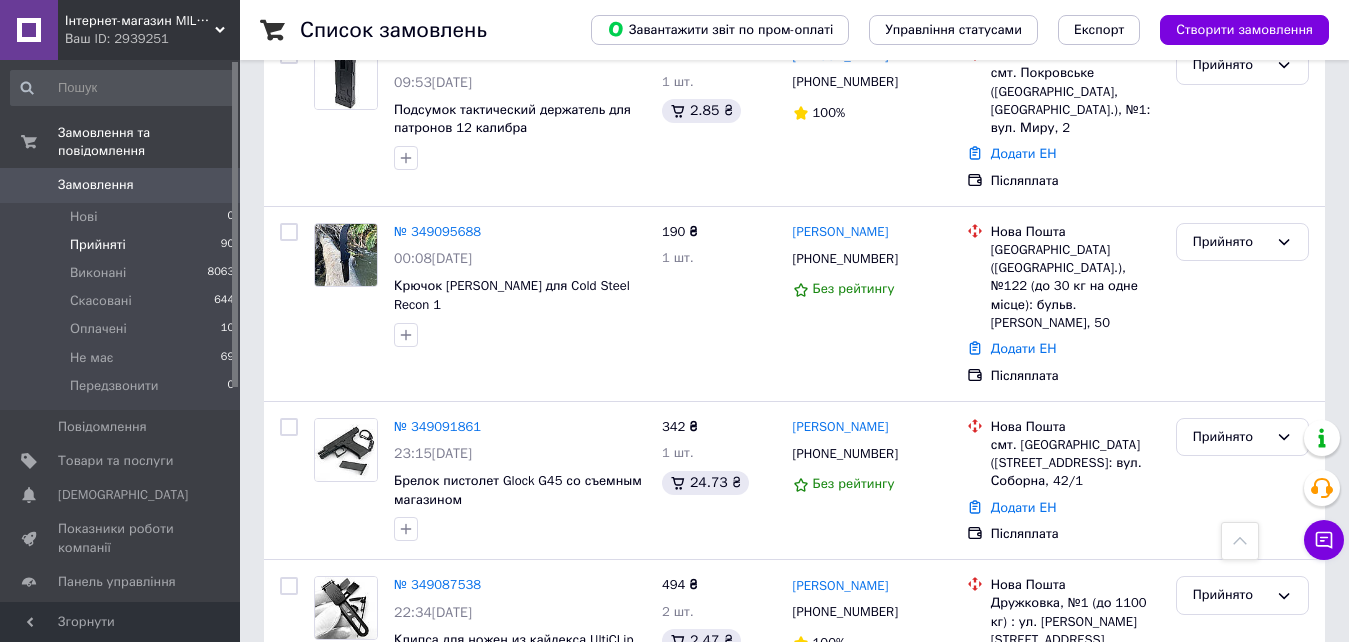 scroll, scrollTop: 11411, scrollLeft: 0, axis: vertical 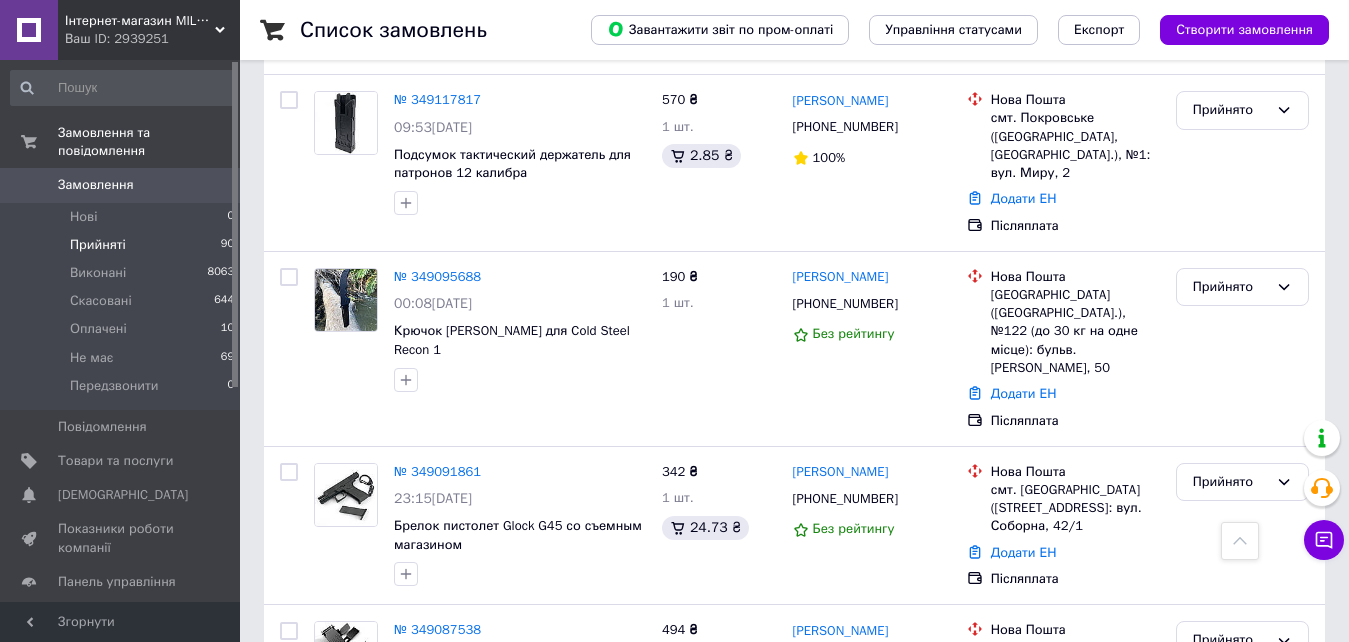 click at bounding box center [289, 966] 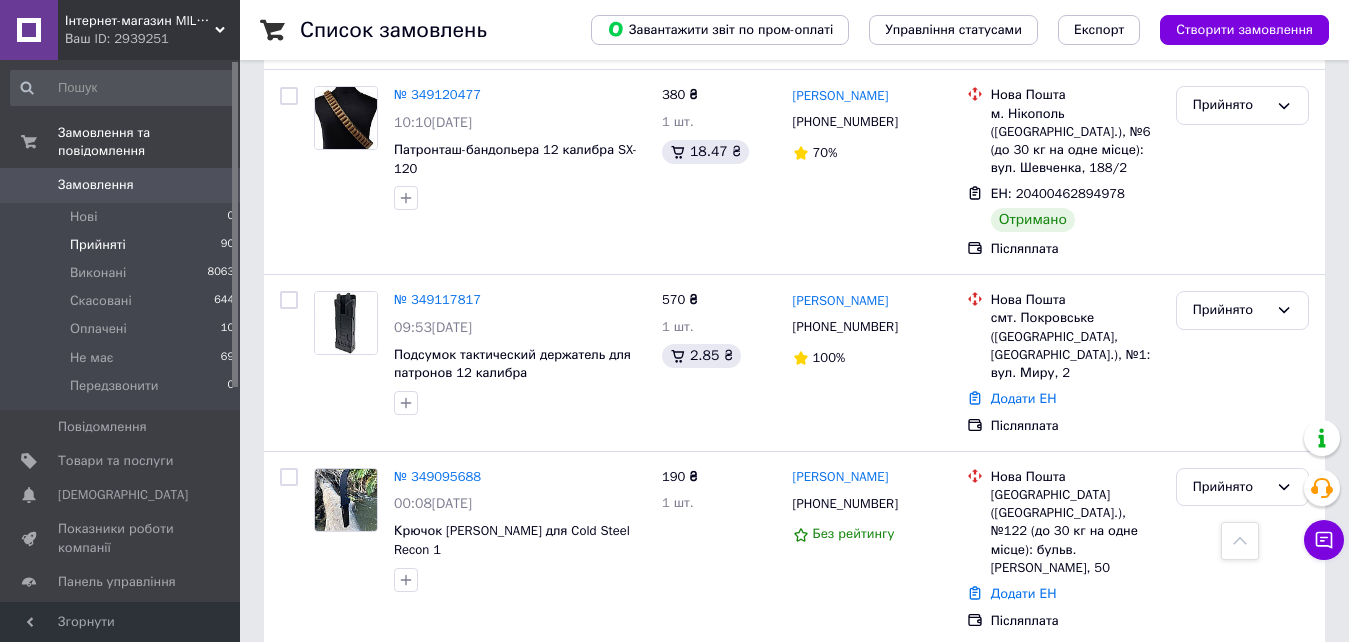 scroll, scrollTop: 11011, scrollLeft: 0, axis: vertical 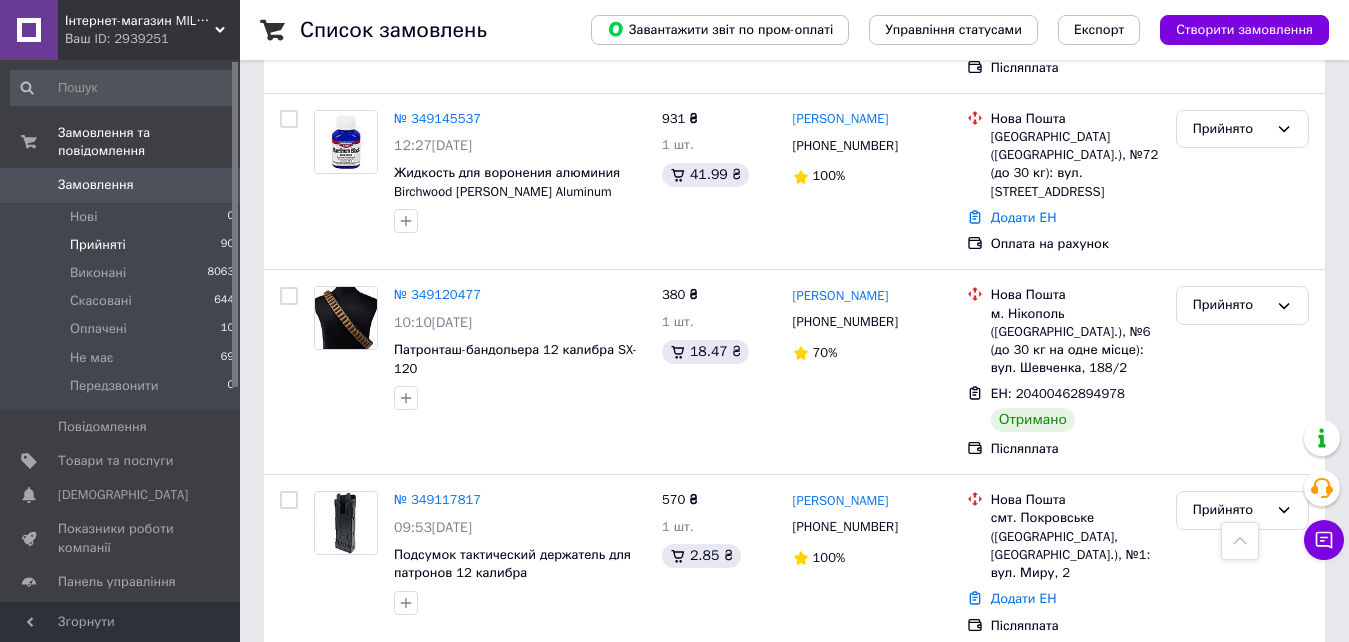 click at bounding box center (289, 1031) 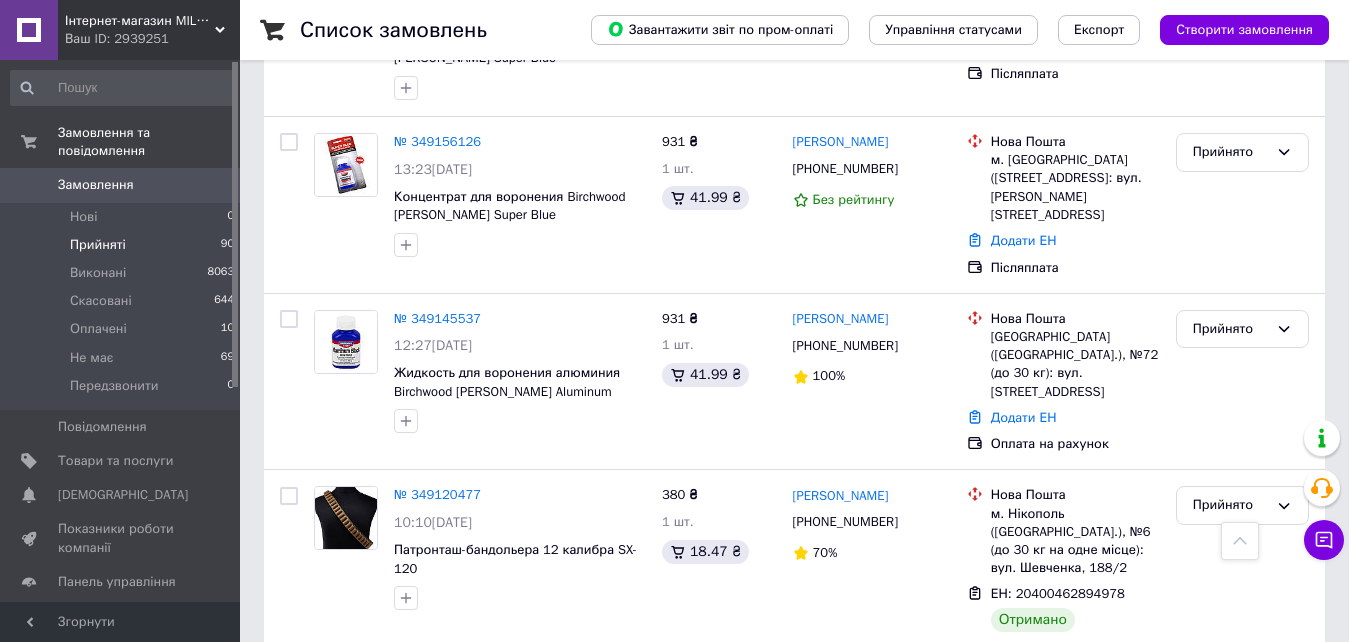 scroll, scrollTop: 10611, scrollLeft: 0, axis: vertical 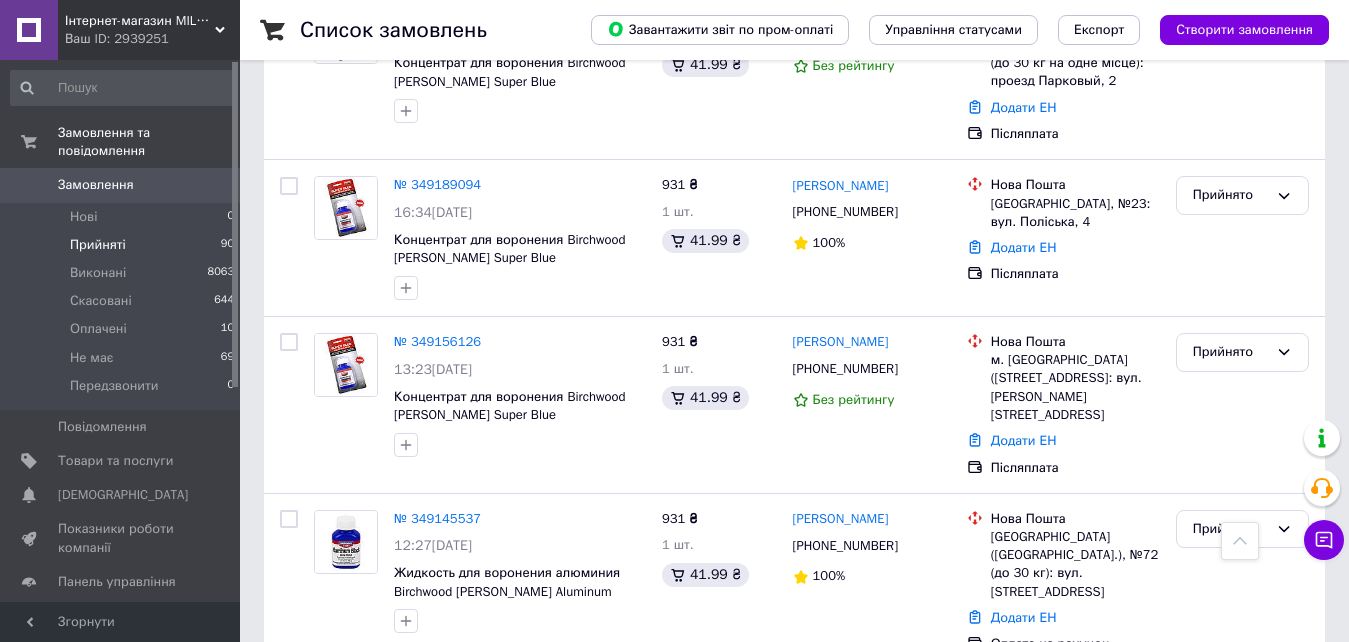 click at bounding box center (289, 900) 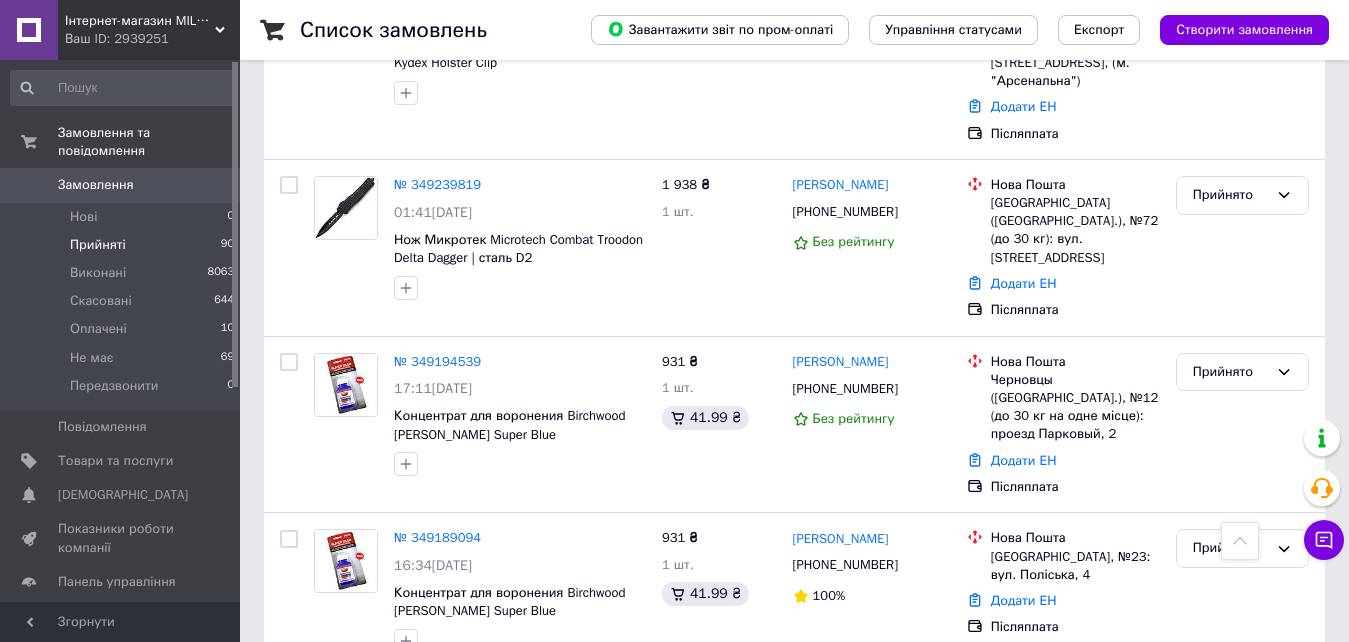 scroll, scrollTop: 10211, scrollLeft: 0, axis: vertical 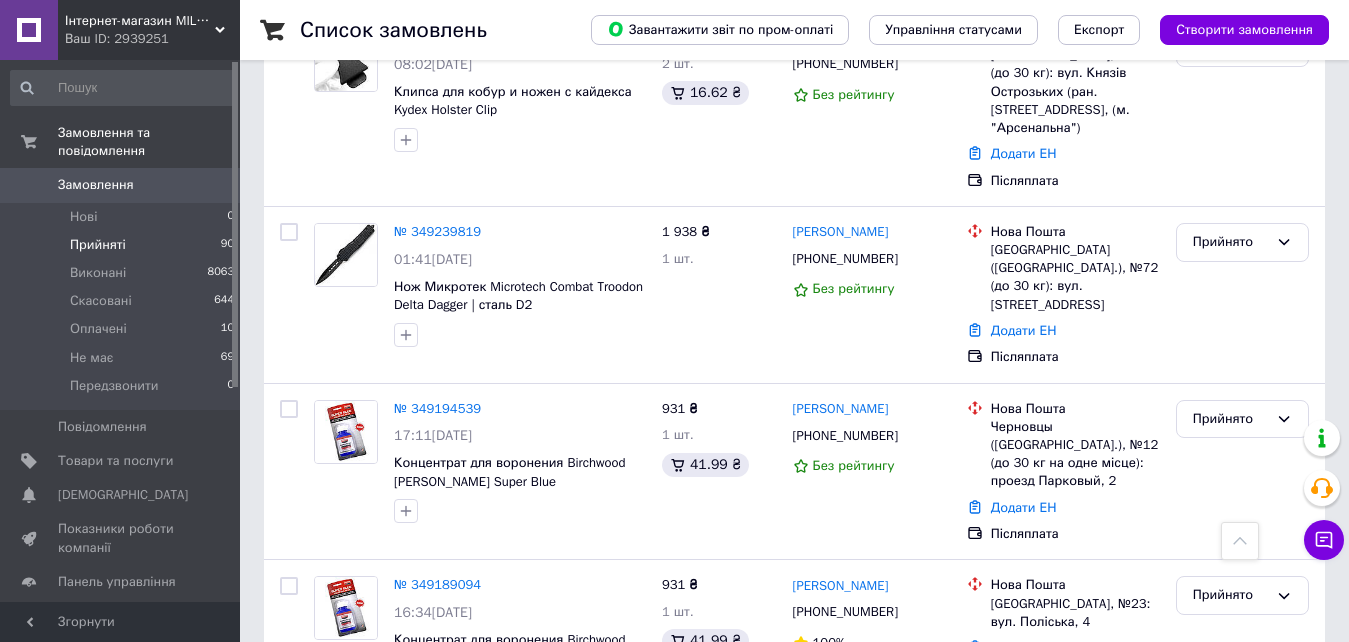 click at bounding box center (289, 919) 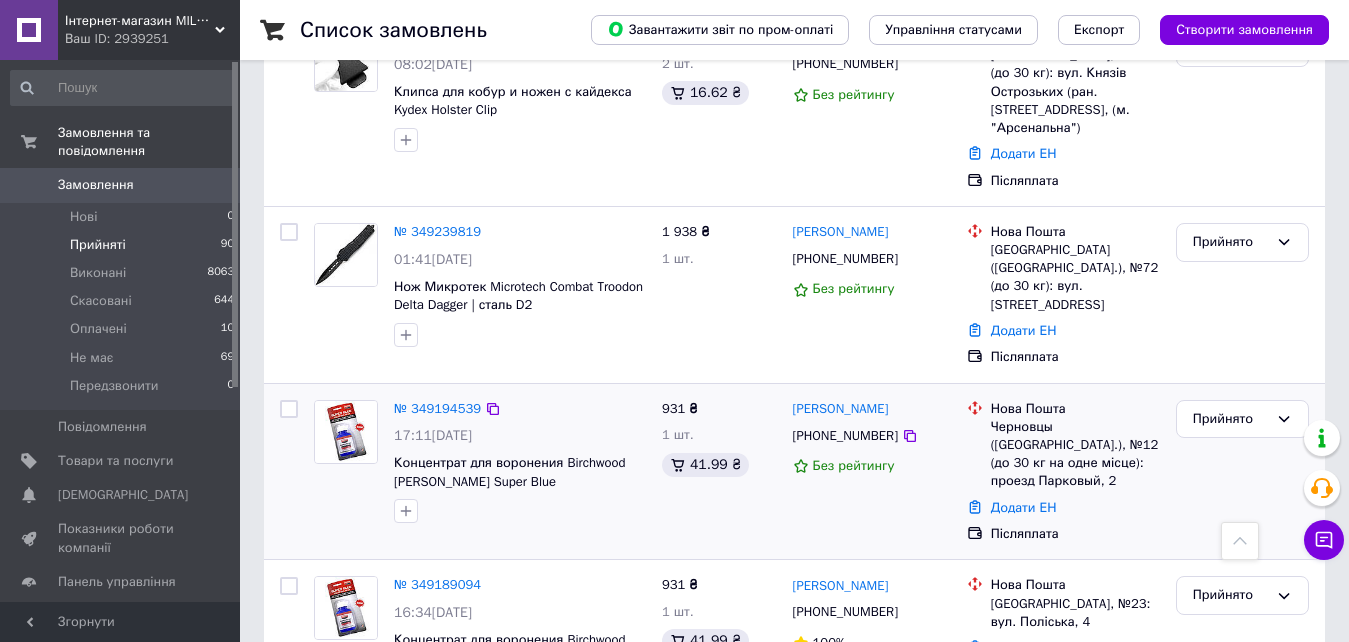 scroll, scrollTop: 9811, scrollLeft: 0, axis: vertical 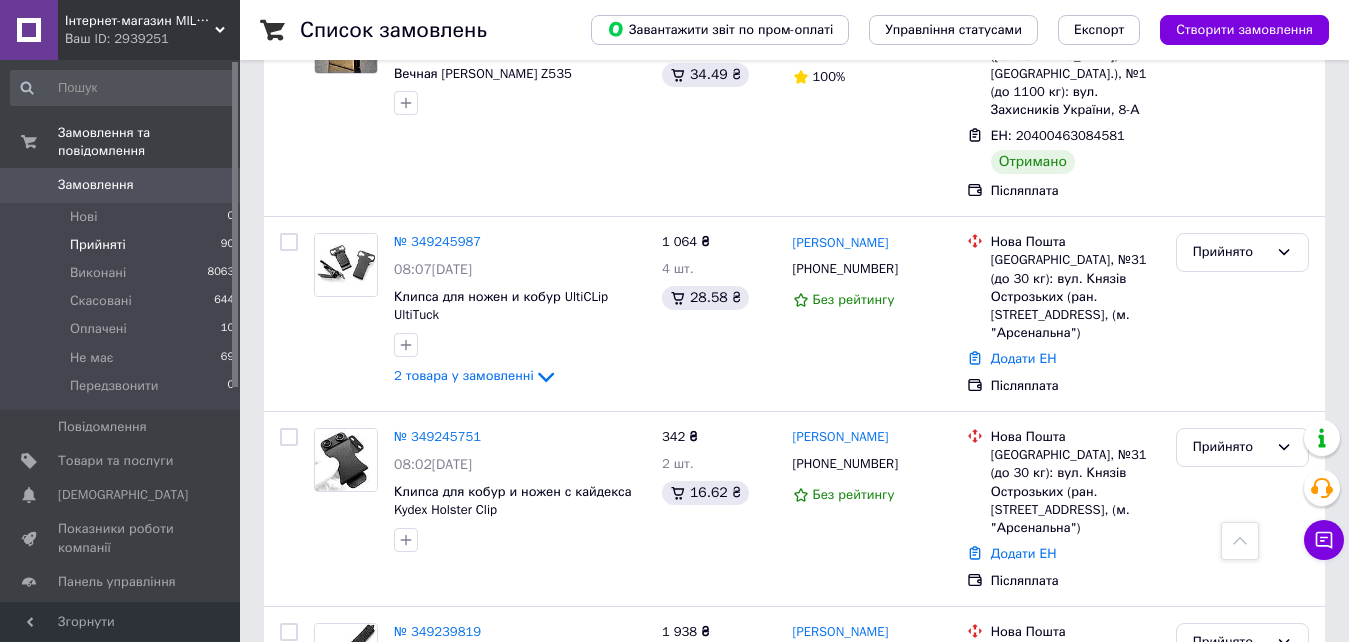 click at bounding box center [289, 986] 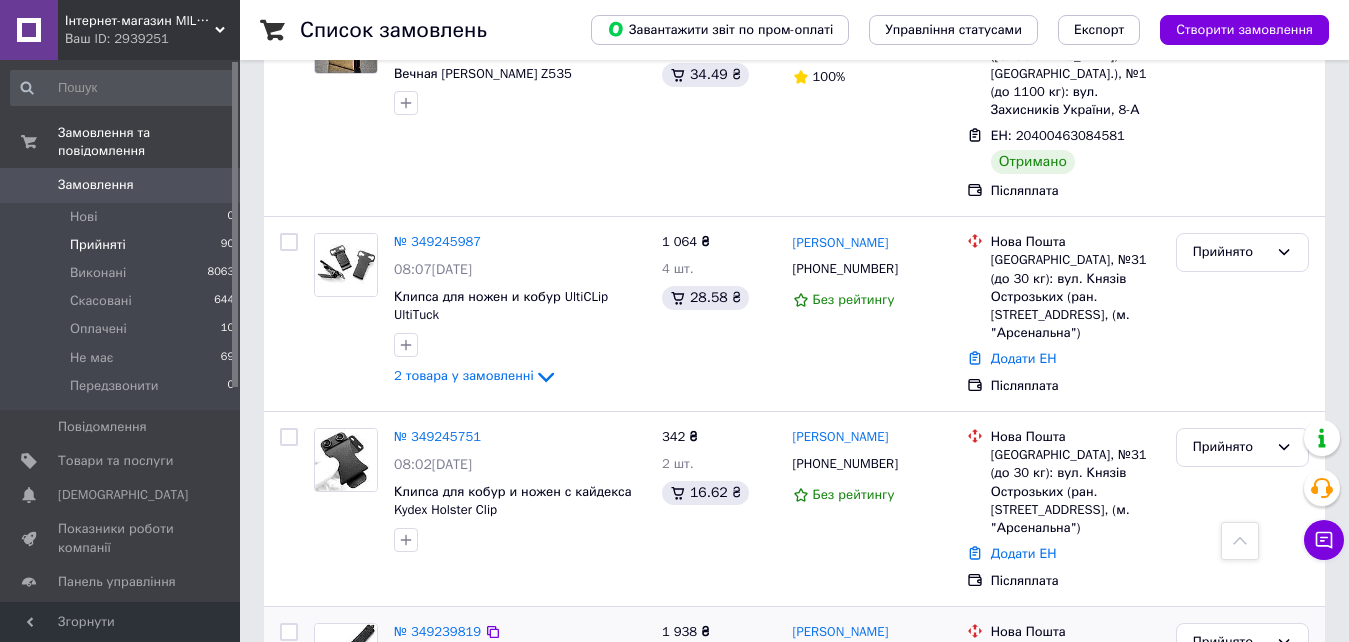 click at bounding box center (289, 632) 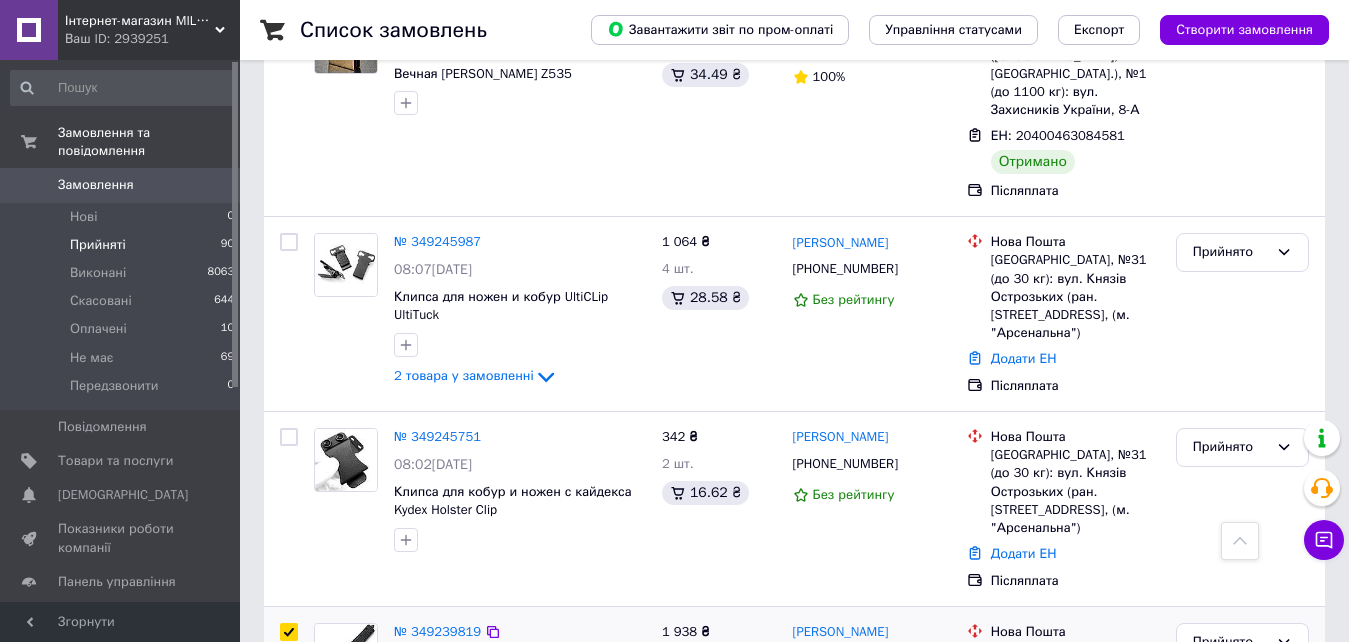 checkbox on "true" 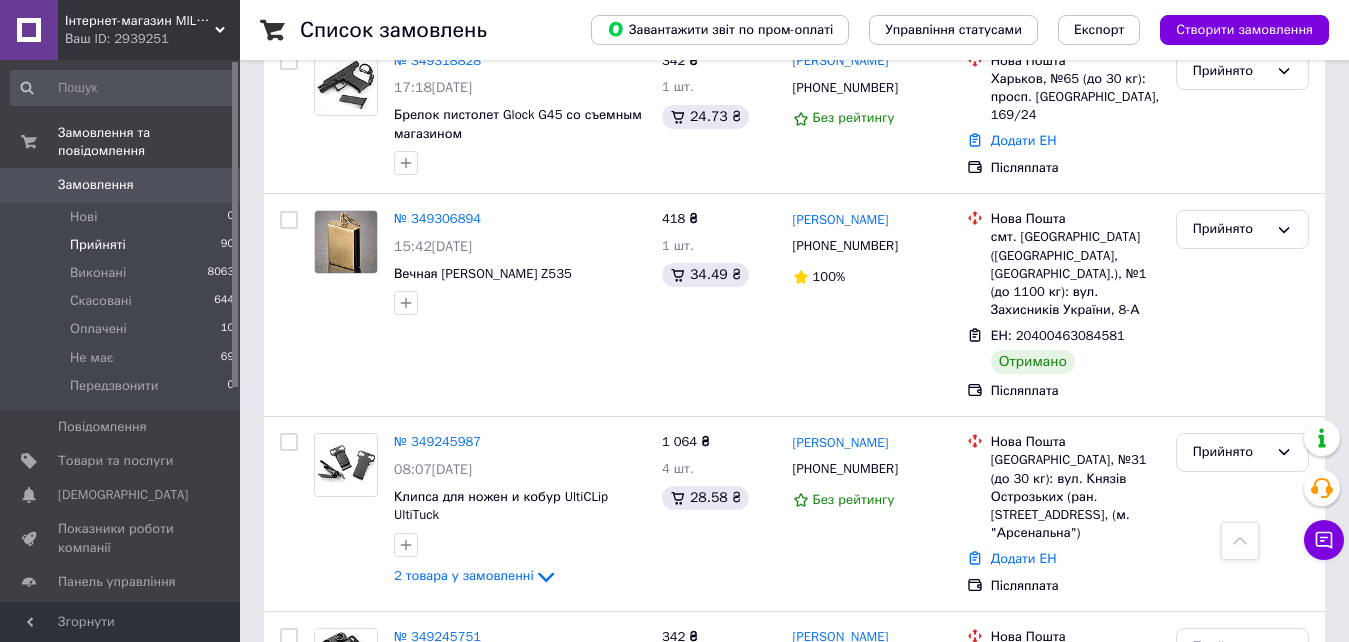 scroll, scrollTop: 9411, scrollLeft: 0, axis: vertical 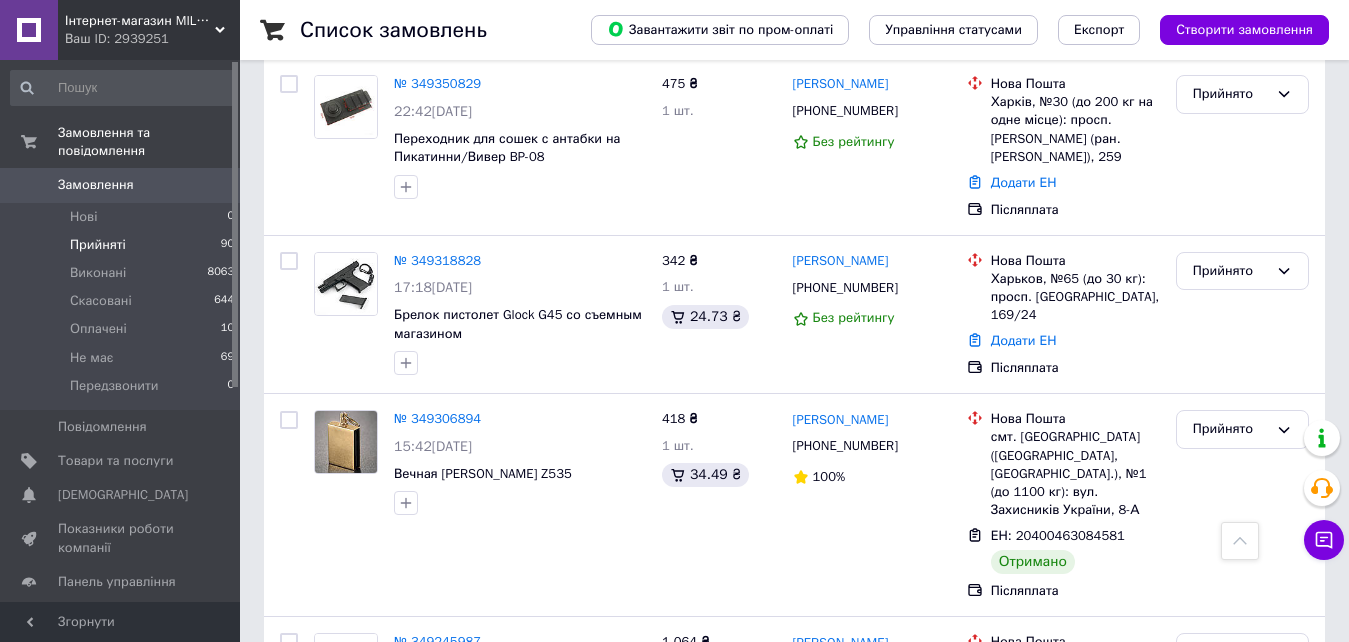 click at bounding box center [289, 837] 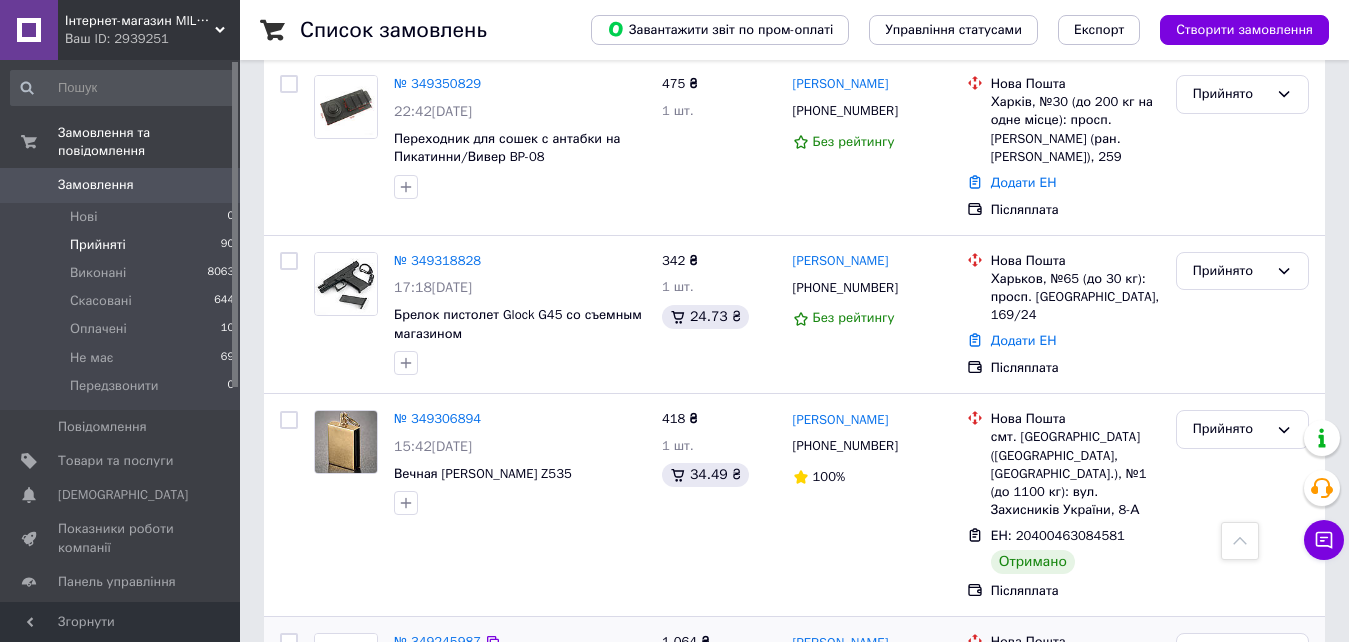 scroll, scrollTop: 9011, scrollLeft: 0, axis: vertical 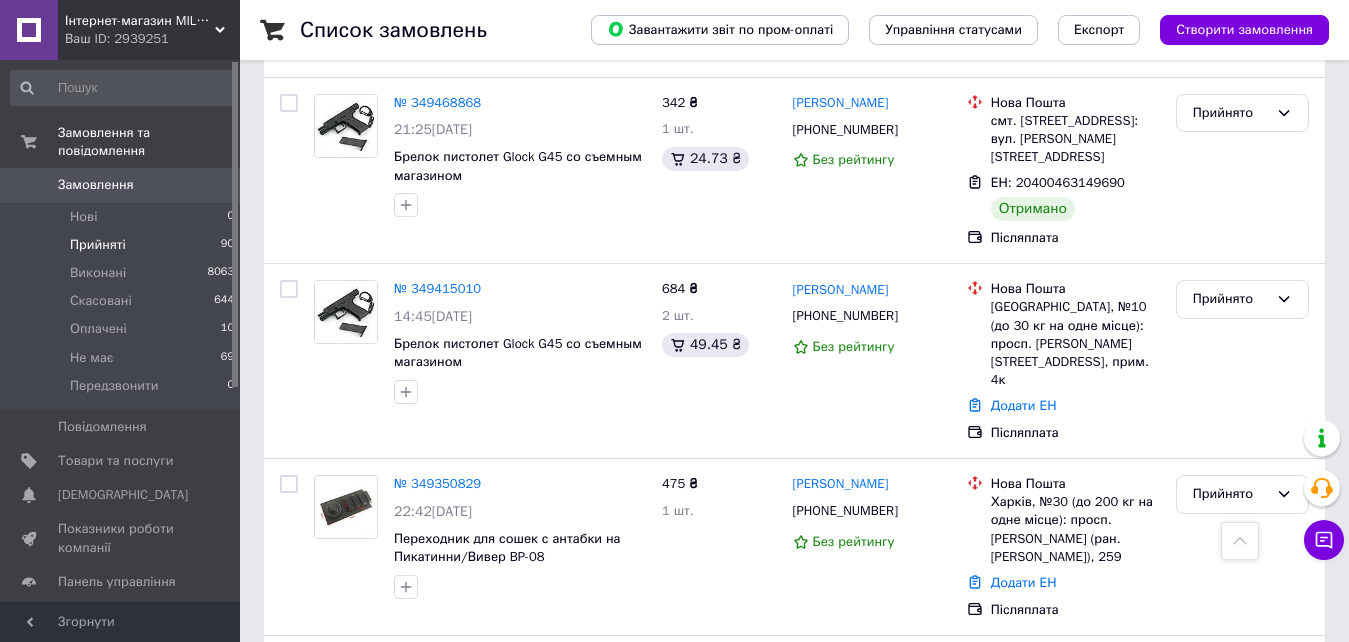 drag, startPoint x: 285, startPoint y: 559, endPoint x: 296, endPoint y: 435, distance: 124.486946 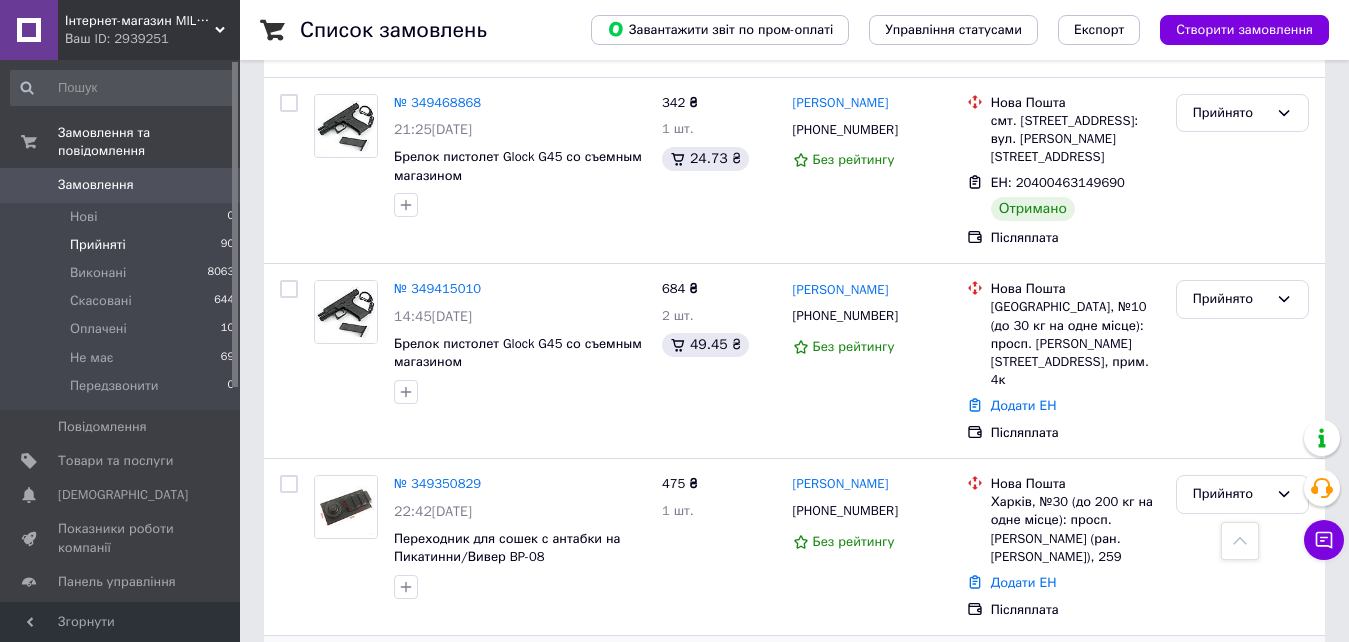 click at bounding box center (289, 715) 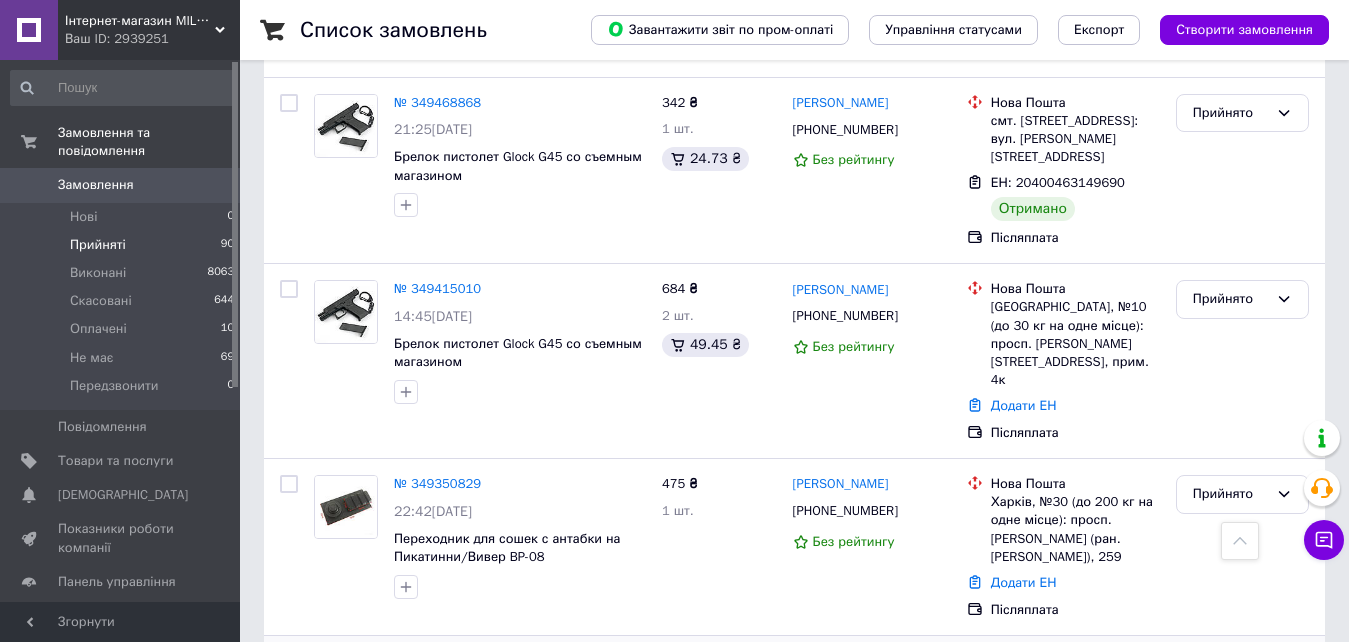 click at bounding box center [289, 715] 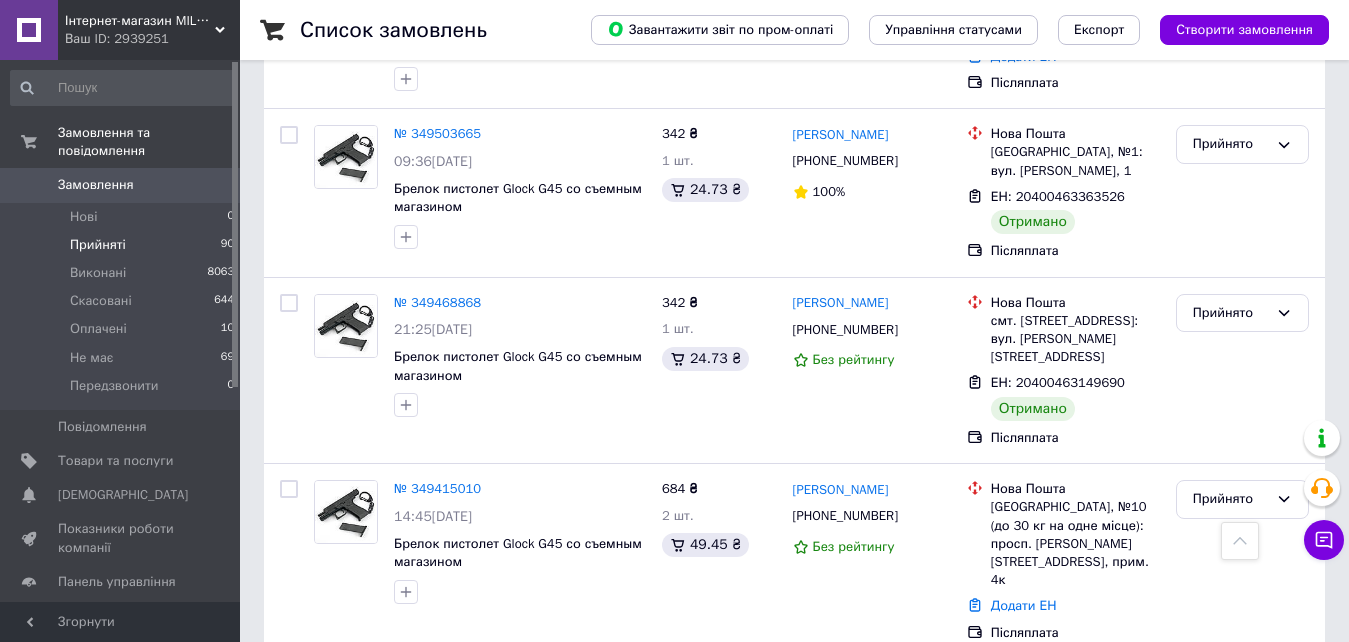 scroll, scrollTop: 8611, scrollLeft: 0, axis: vertical 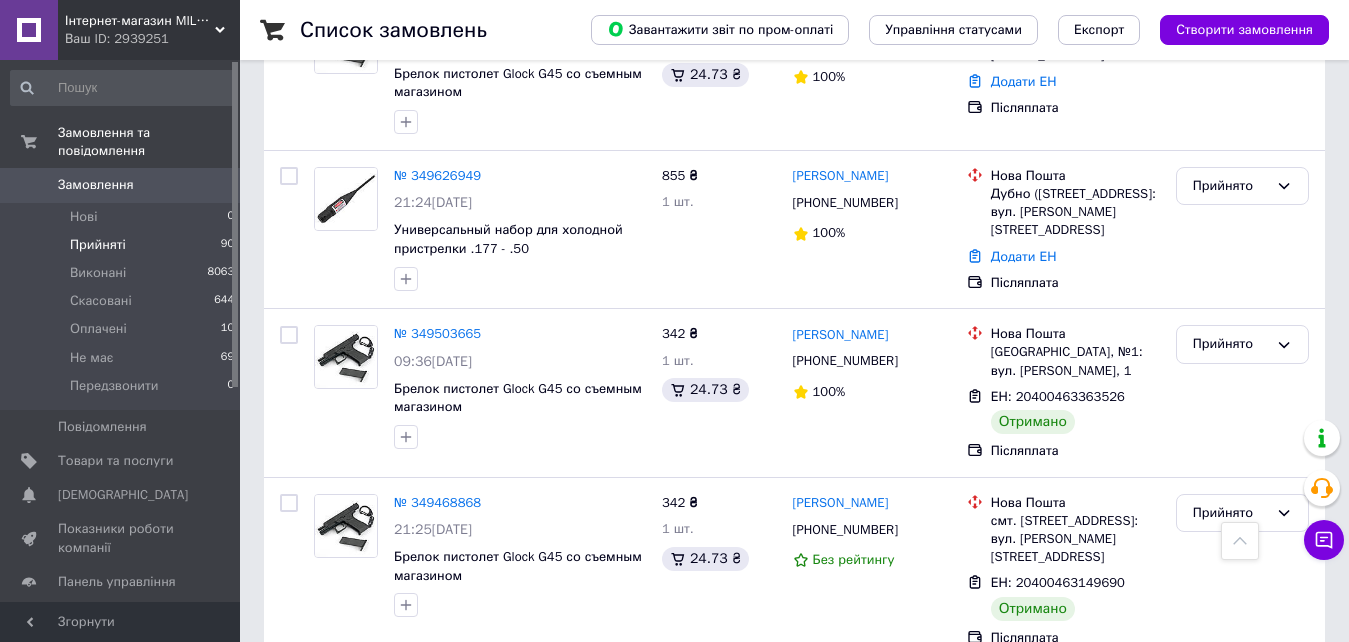 click at bounding box center [289, 884] 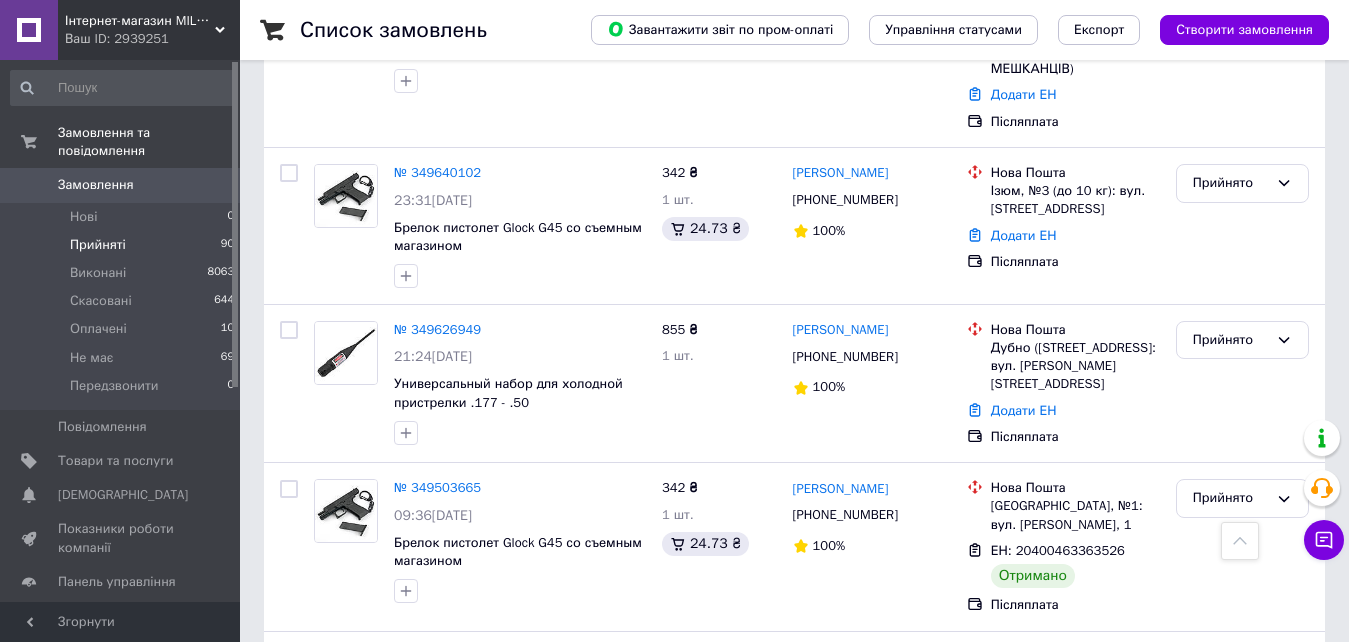scroll, scrollTop: 8411, scrollLeft: 0, axis: vertical 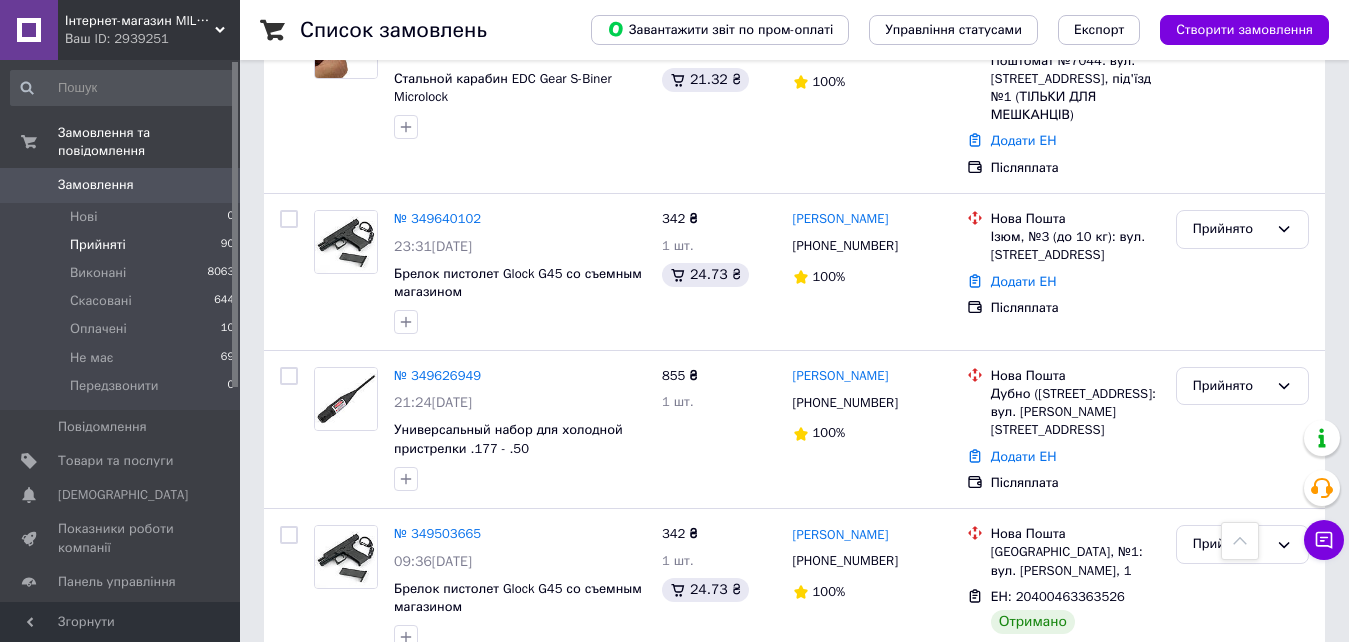click at bounding box center (289, 703) 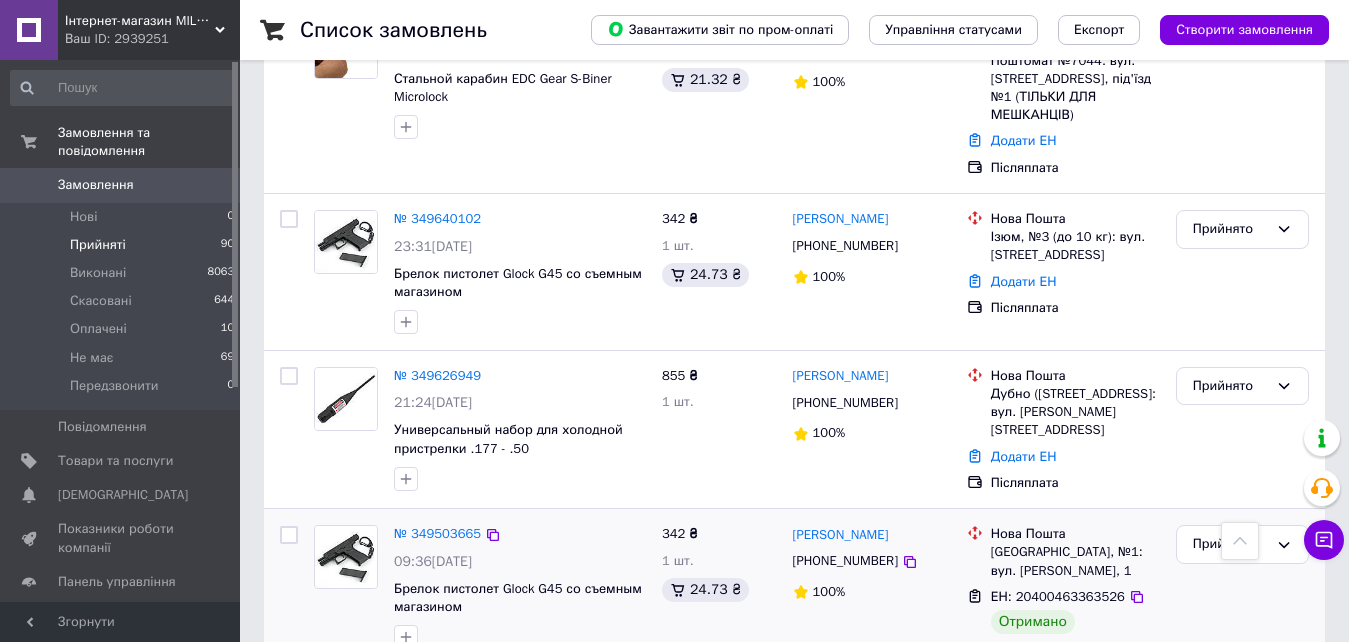 click at bounding box center (289, 535) 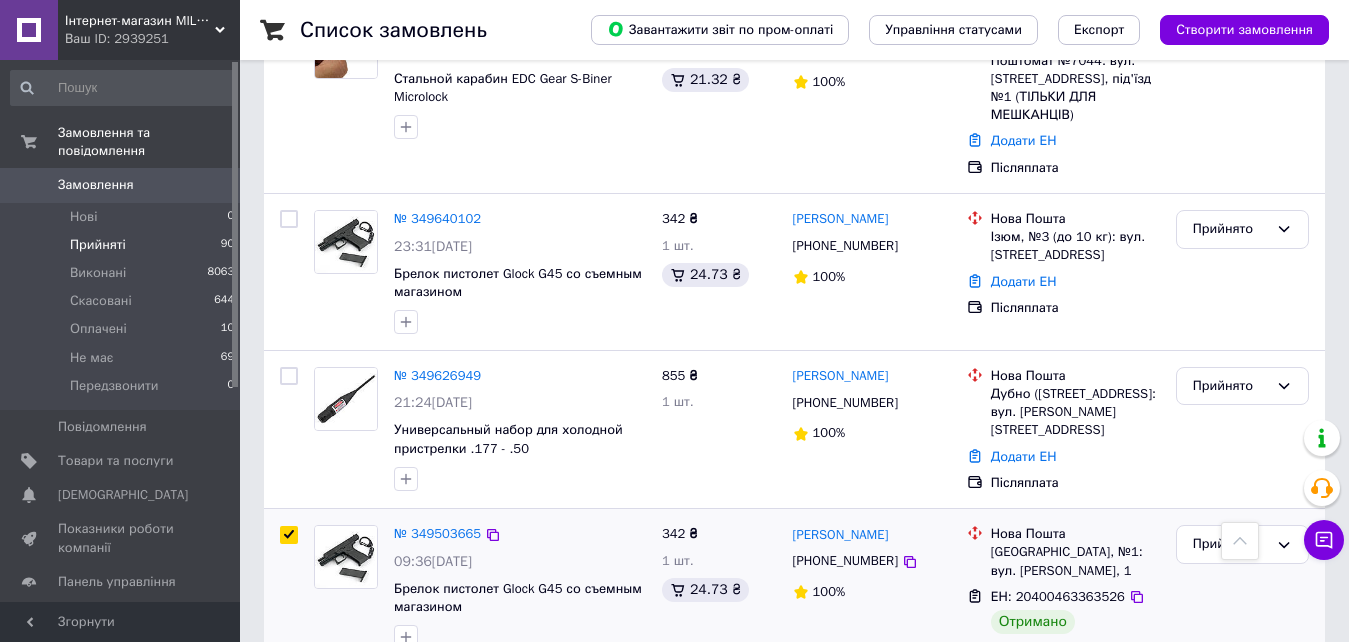 checkbox on "true" 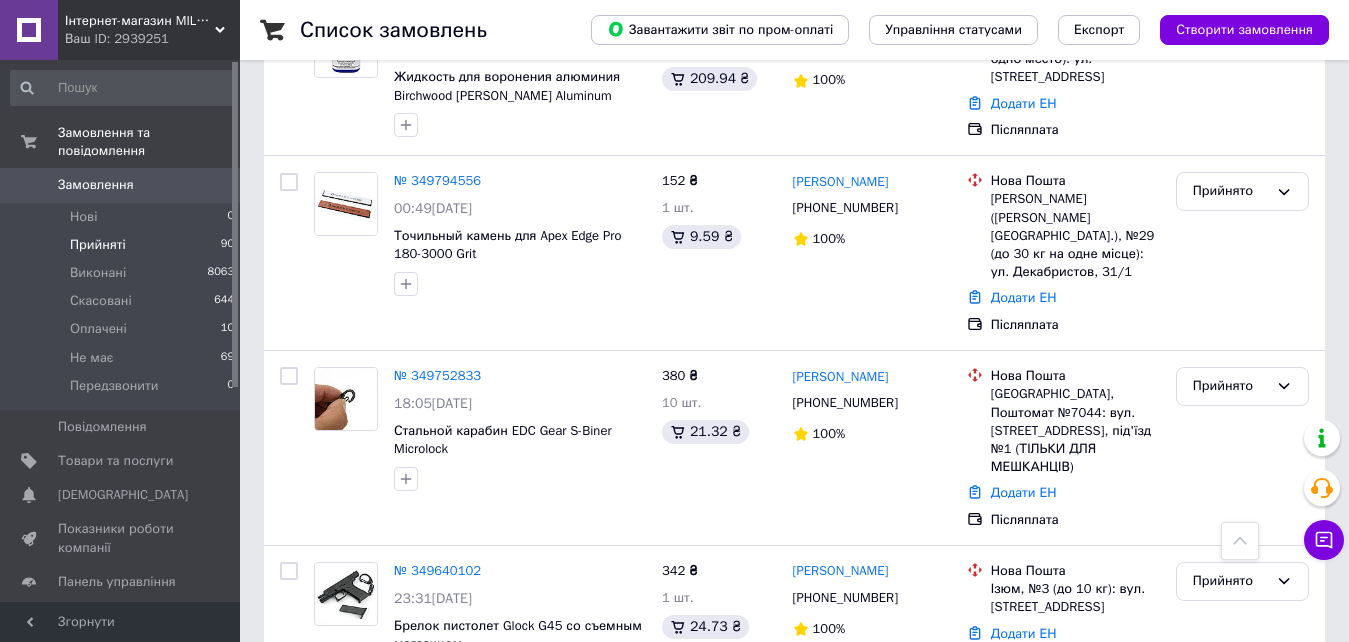 scroll, scrollTop: 8011, scrollLeft: 0, axis: vertical 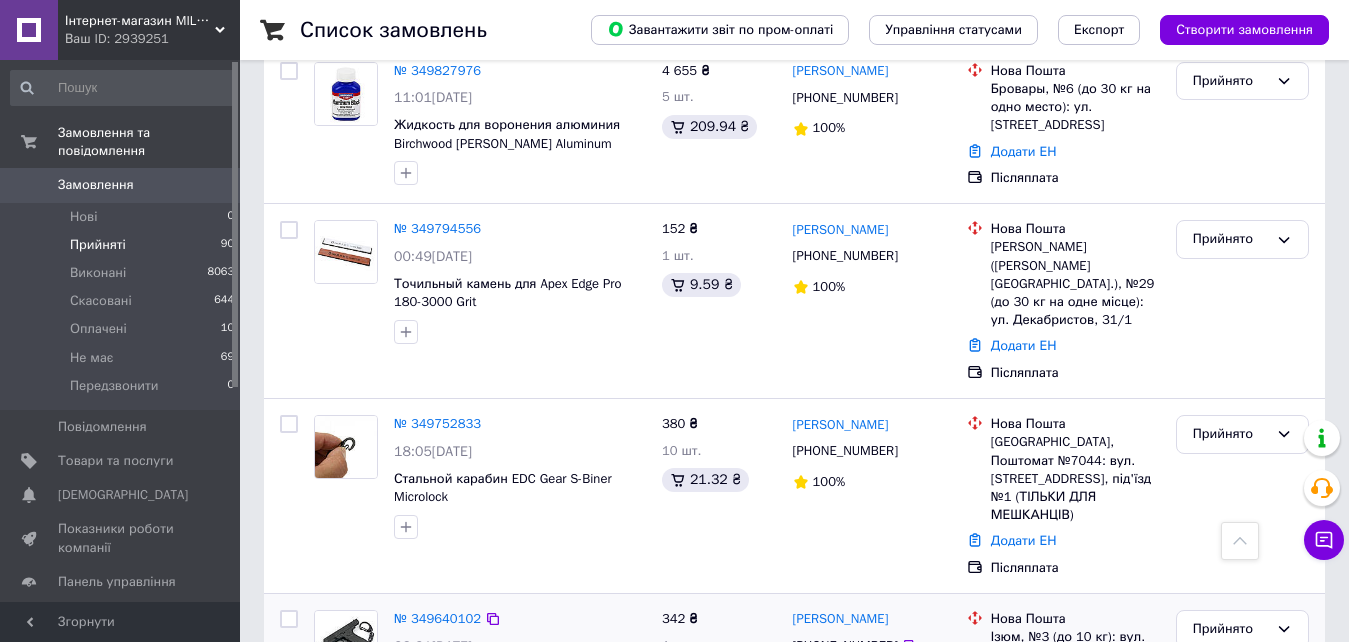 drag, startPoint x: 291, startPoint y: 324, endPoint x: 307, endPoint y: 182, distance: 142.89856 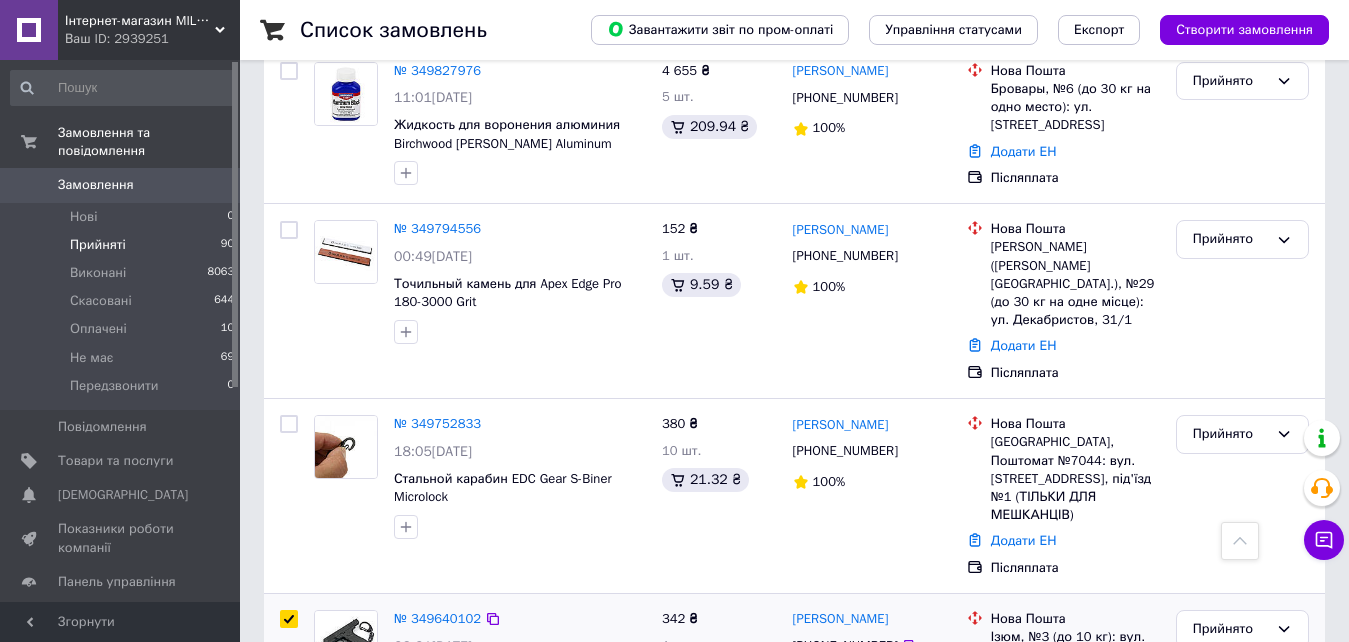 checkbox on "true" 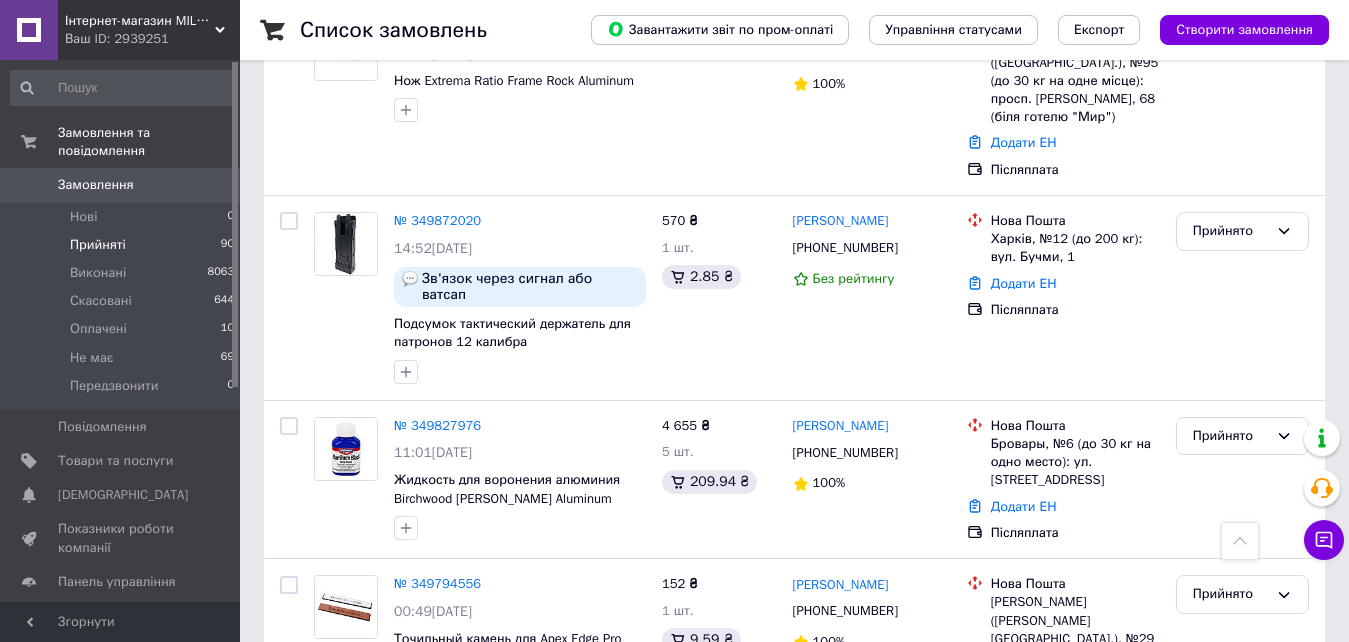 scroll, scrollTop: 7611, scrollLeft: 0, axis: vertical 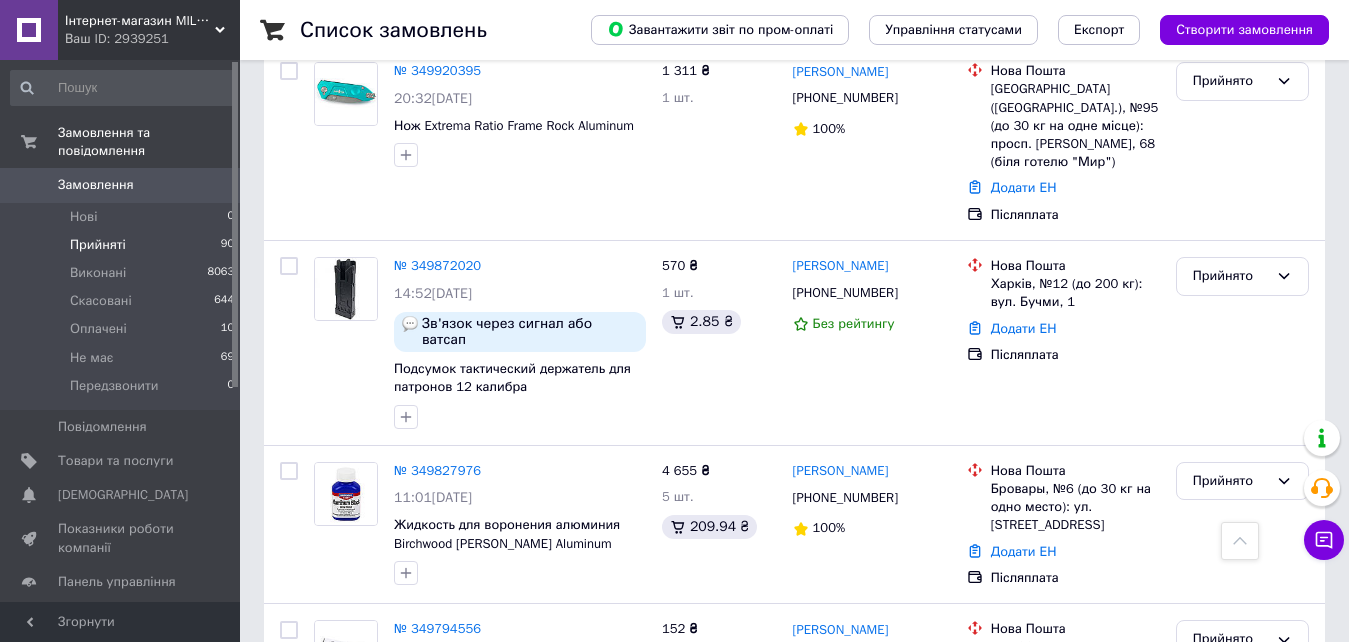 click at bounding box center [289, 824] 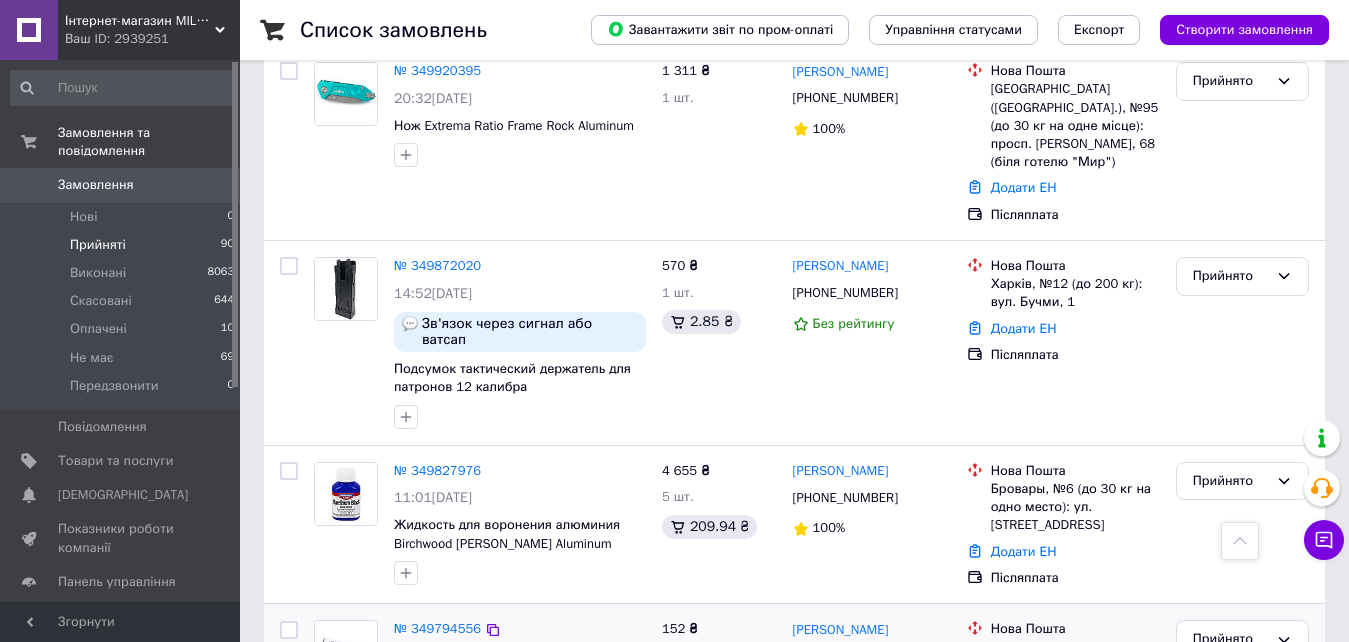 click at bounding box center (289, 630) 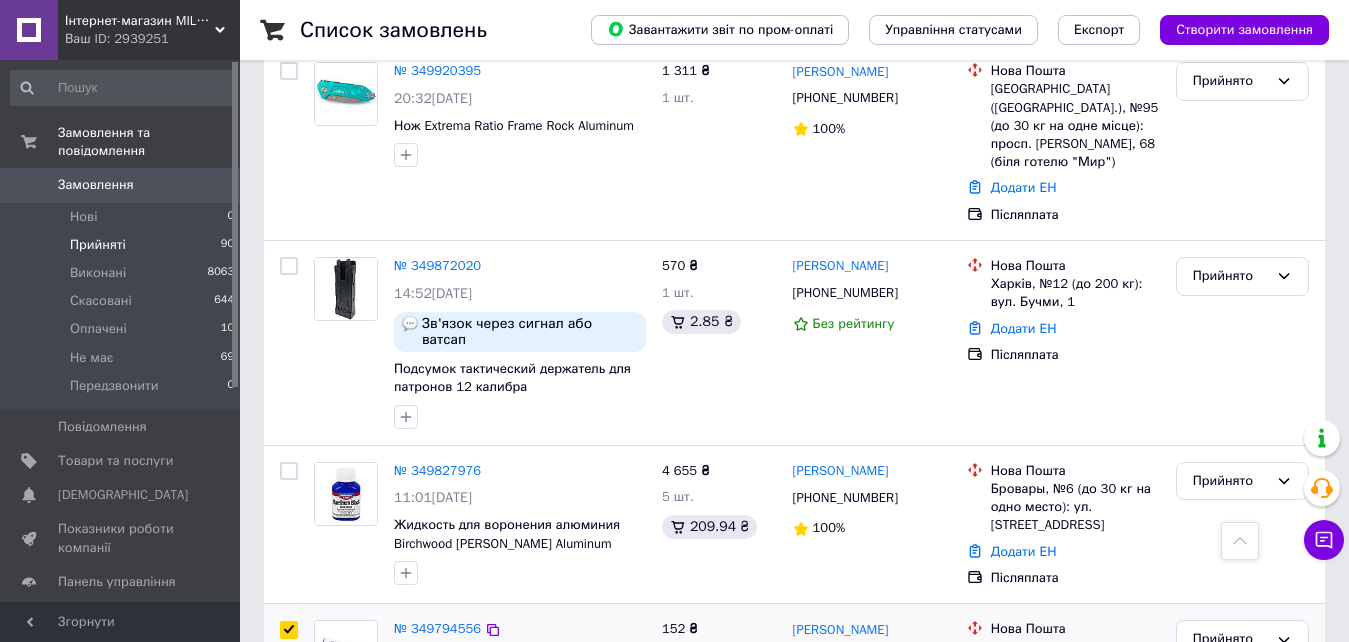 checkbox on "true" 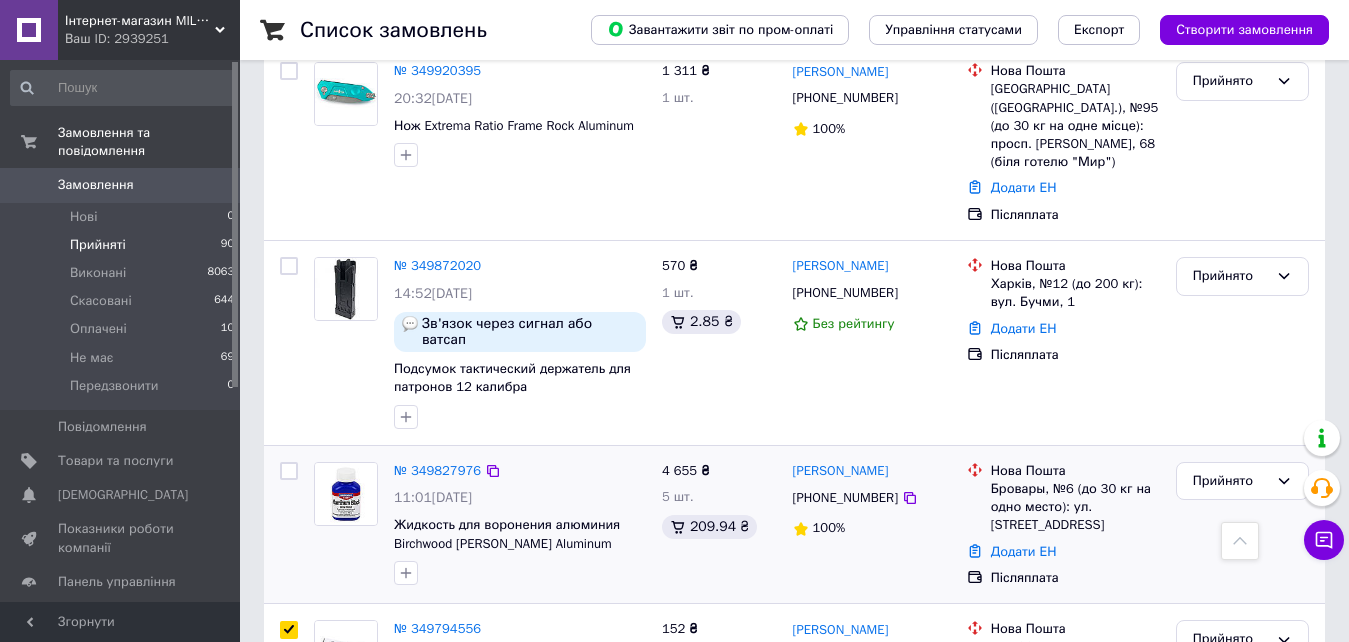 click at bounding box center [289, 471] 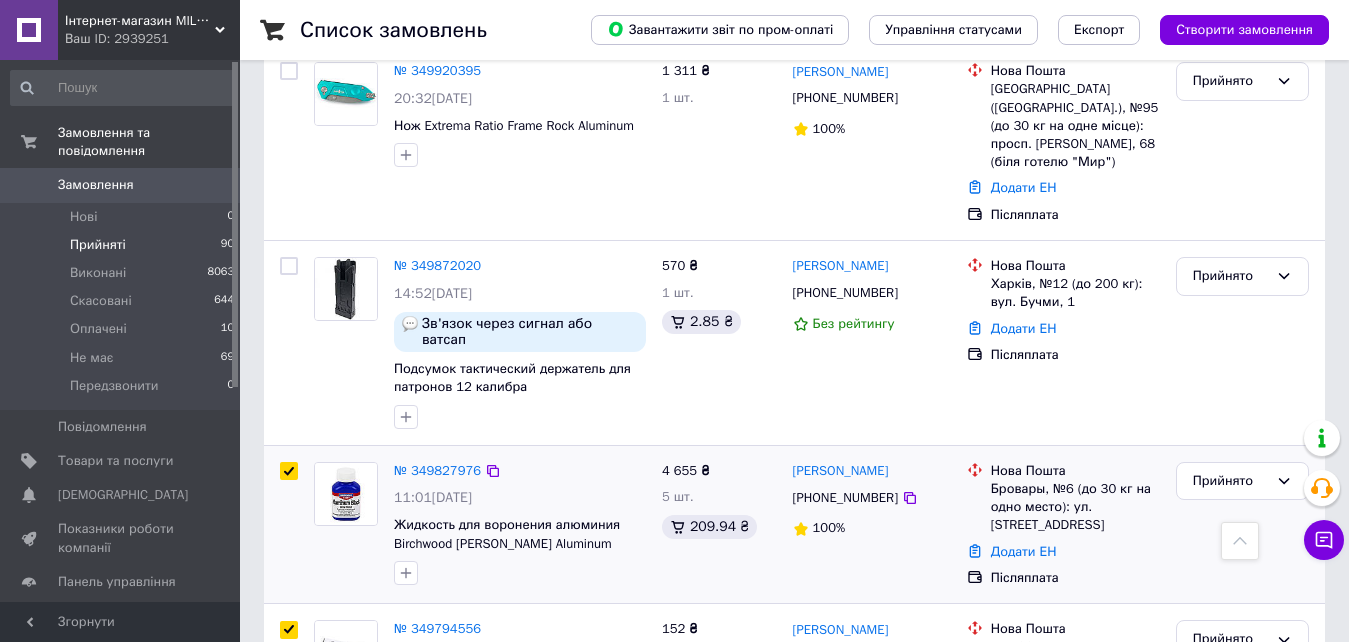 checkbox on "true" 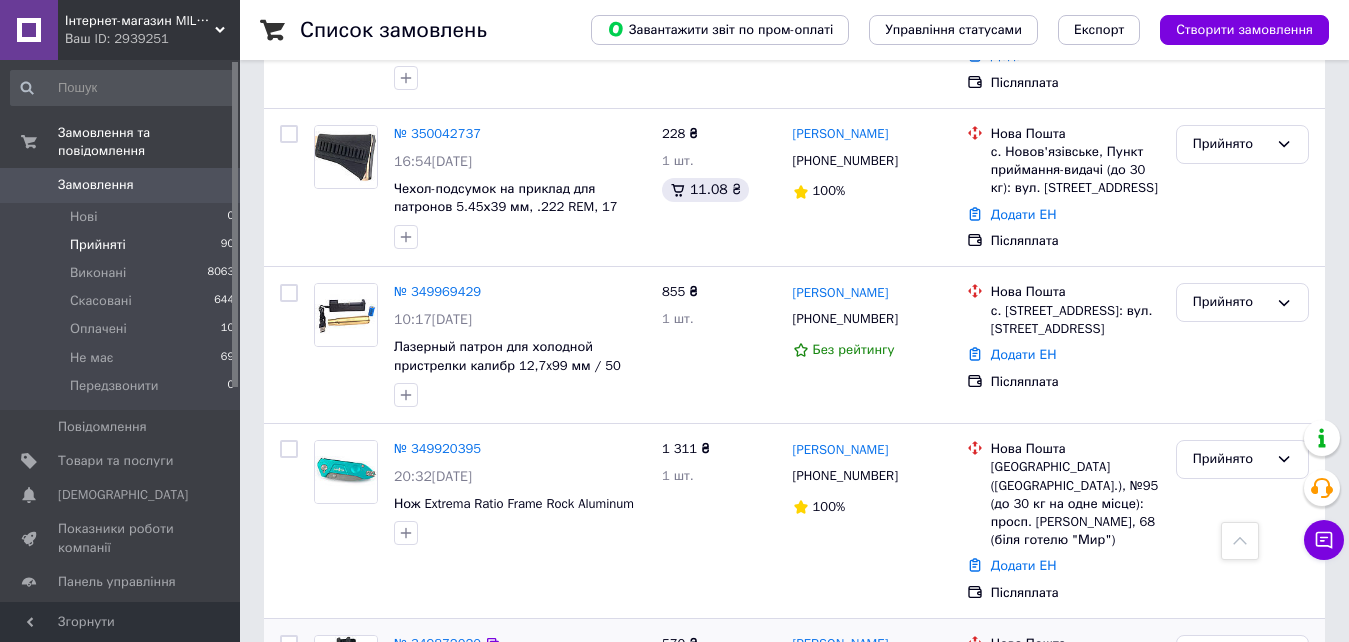 scroll, scrollTop: 7211, scrollLeft: 0, axis: vertical 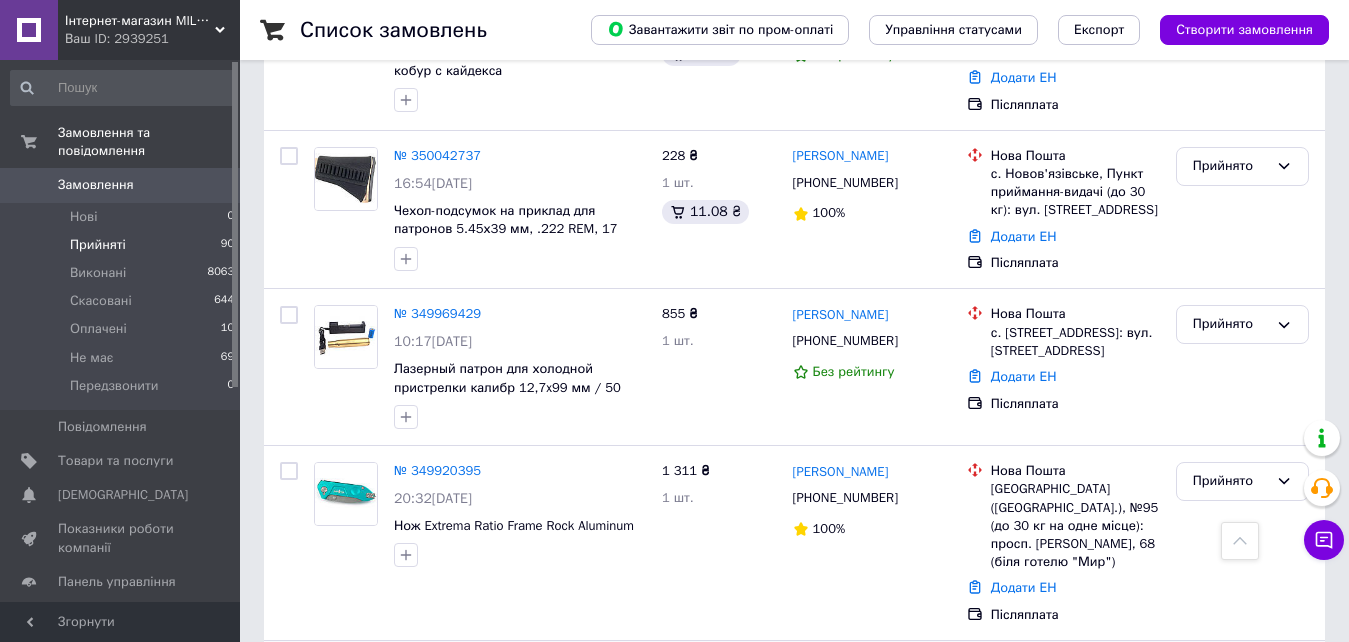 click at bounding box center (289, 666) 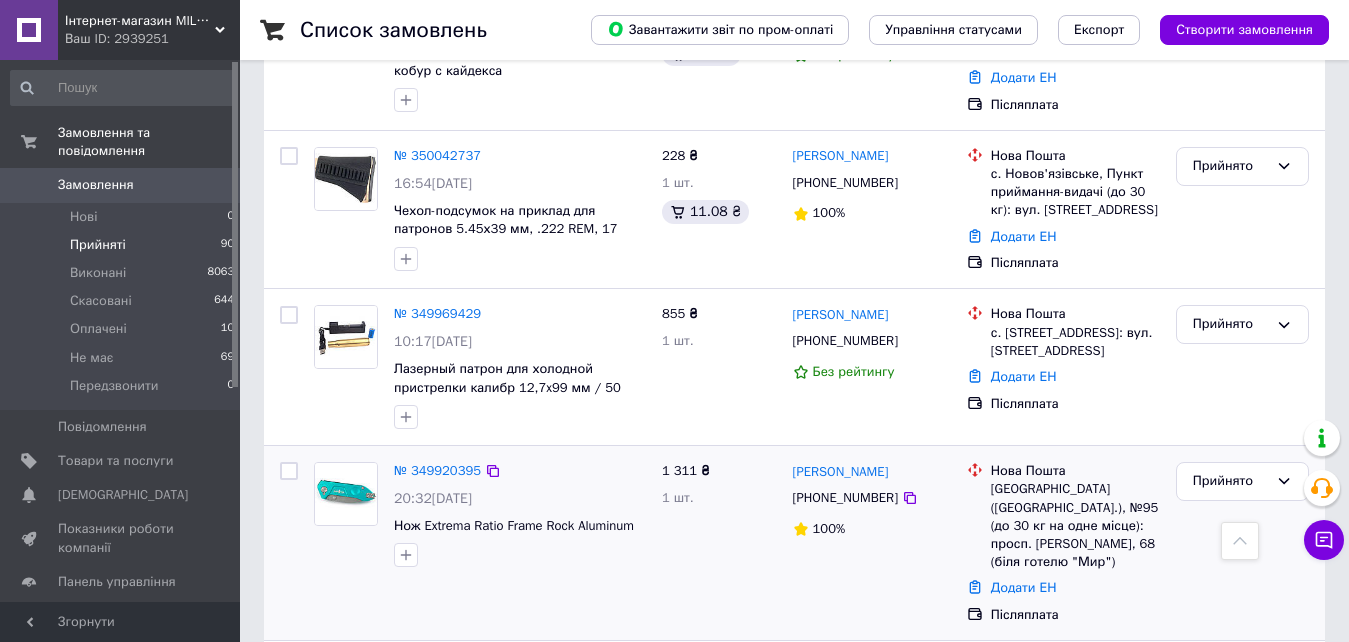 click at bounding box center [289, 471] 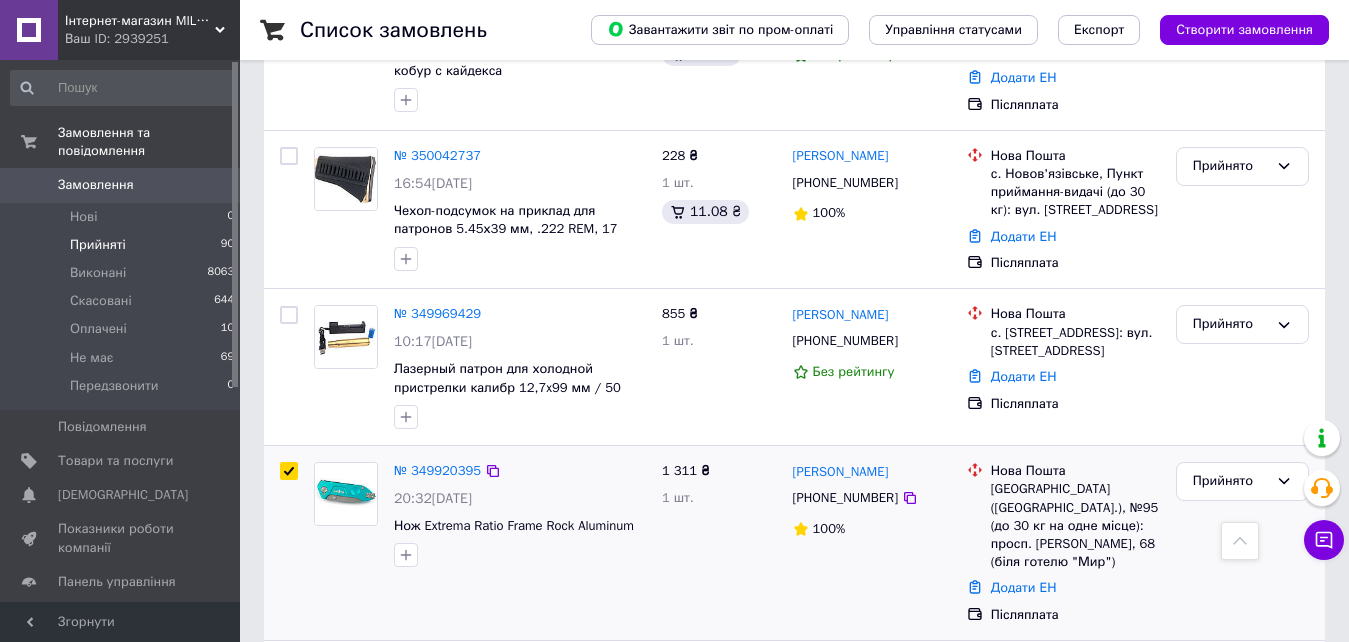 checkbox on "true" 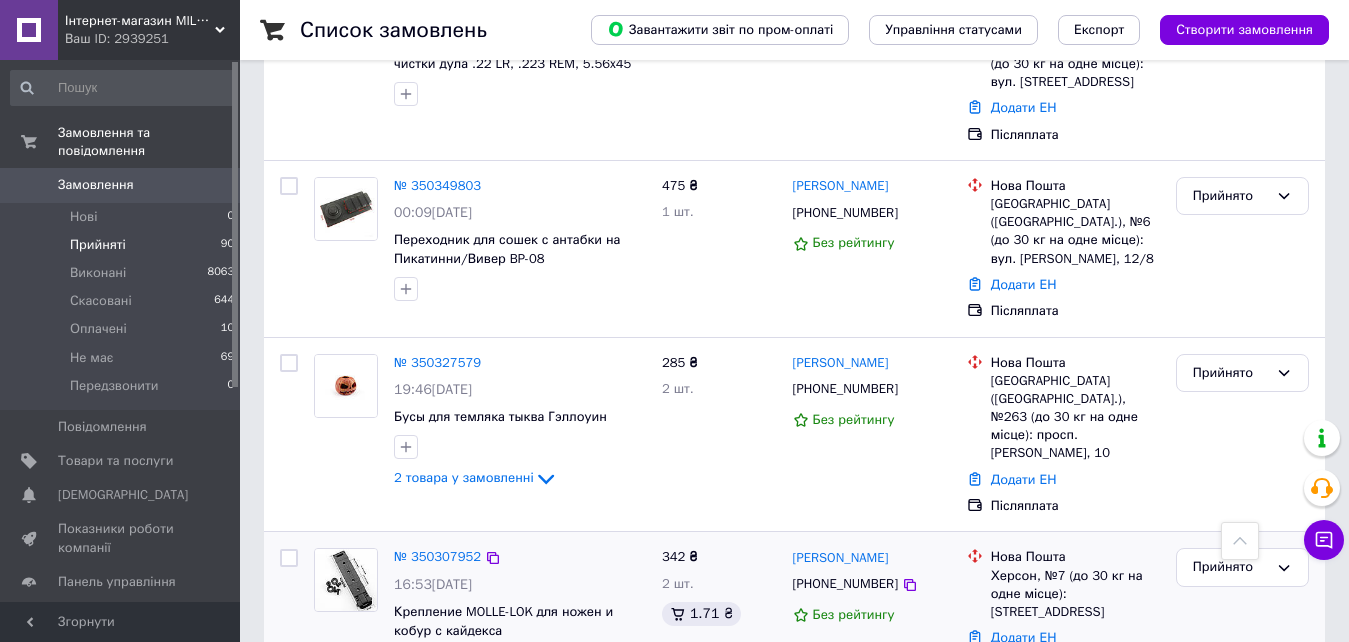 scroll, scrollTop: 6611, scrollLeft: 0, axis: vertical 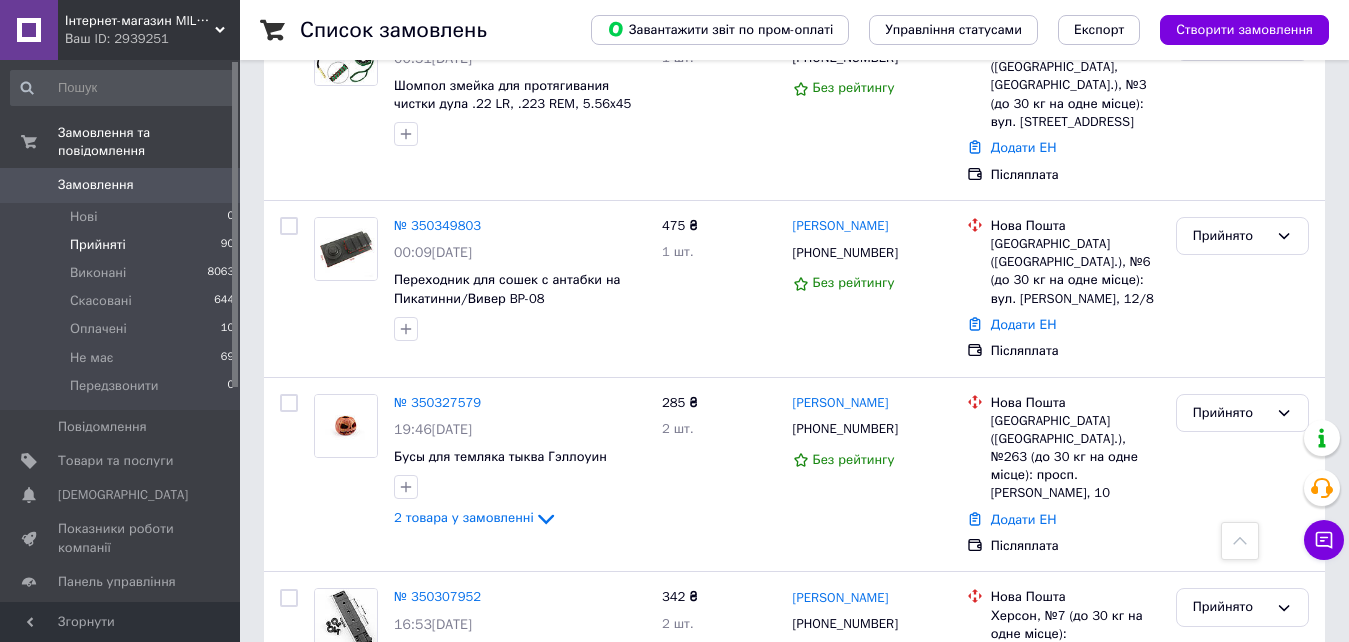 click at bounding box center (289, 915) 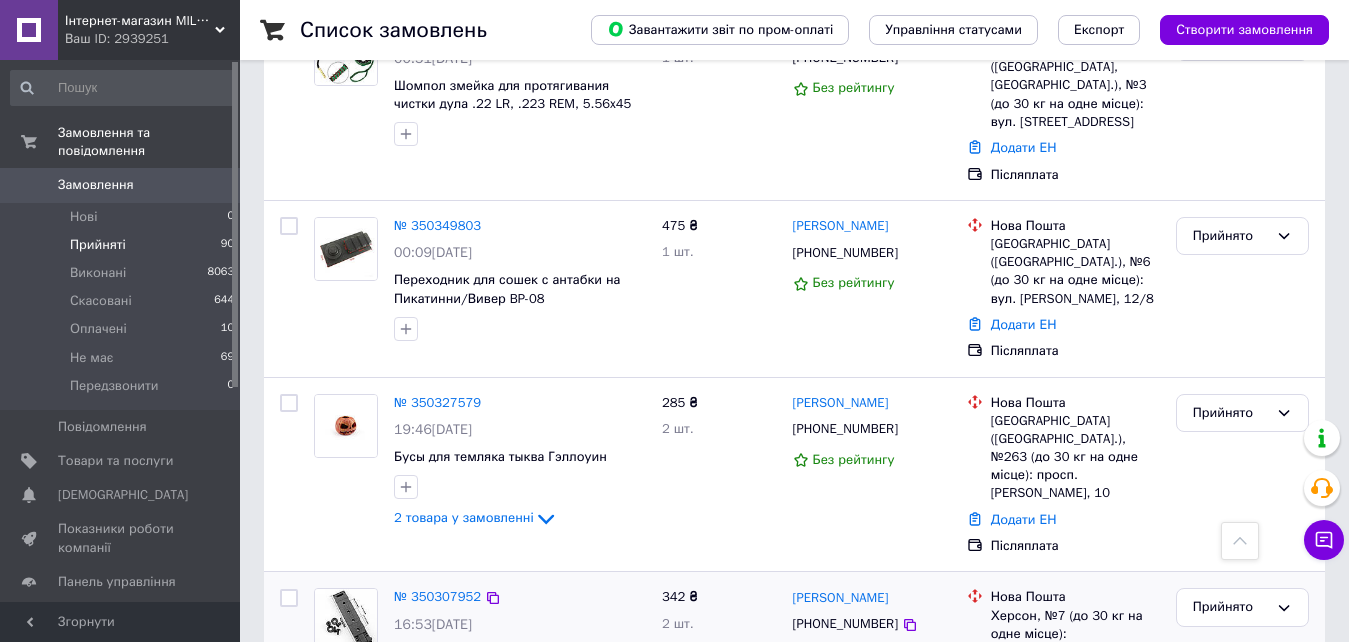 click at bounding box center [289, 598] 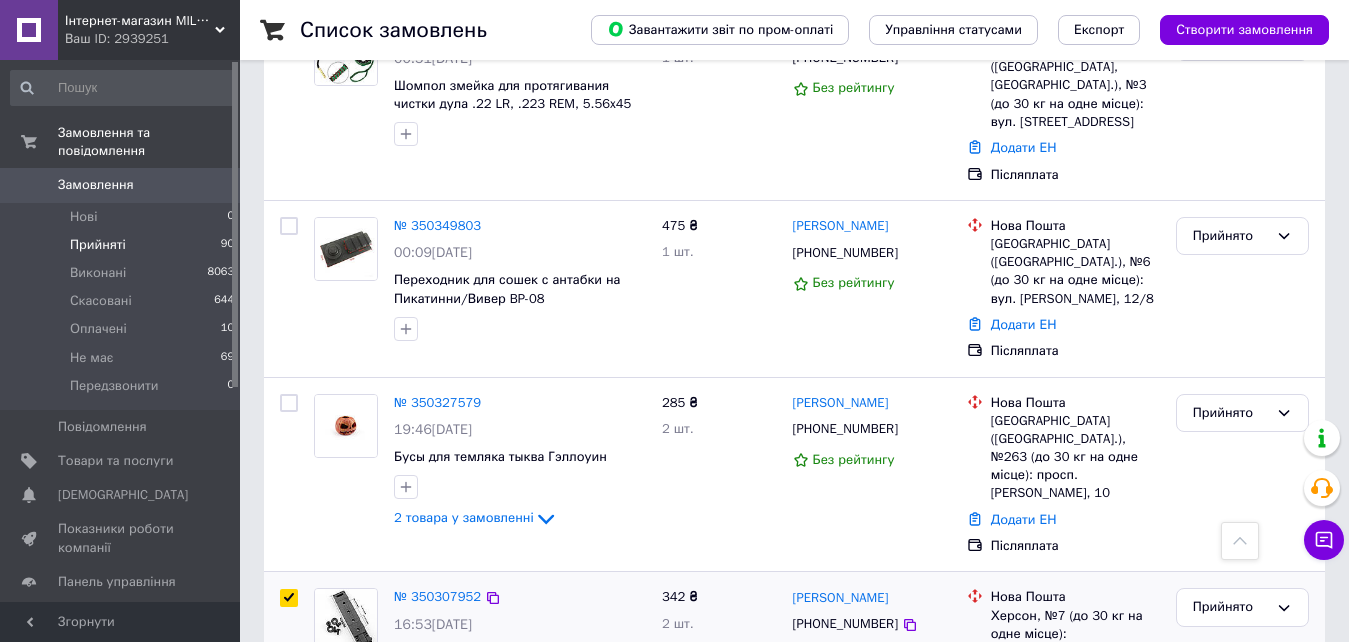 checkbox on "true" 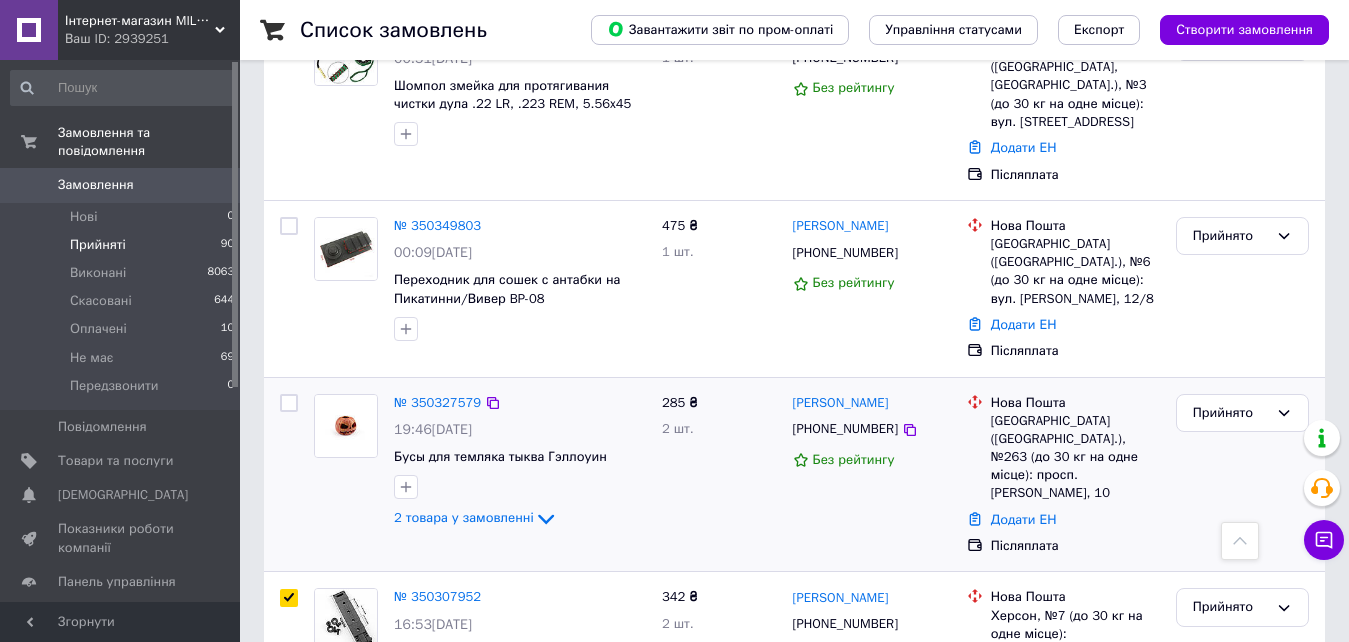 click at bounding box center [289, 403] 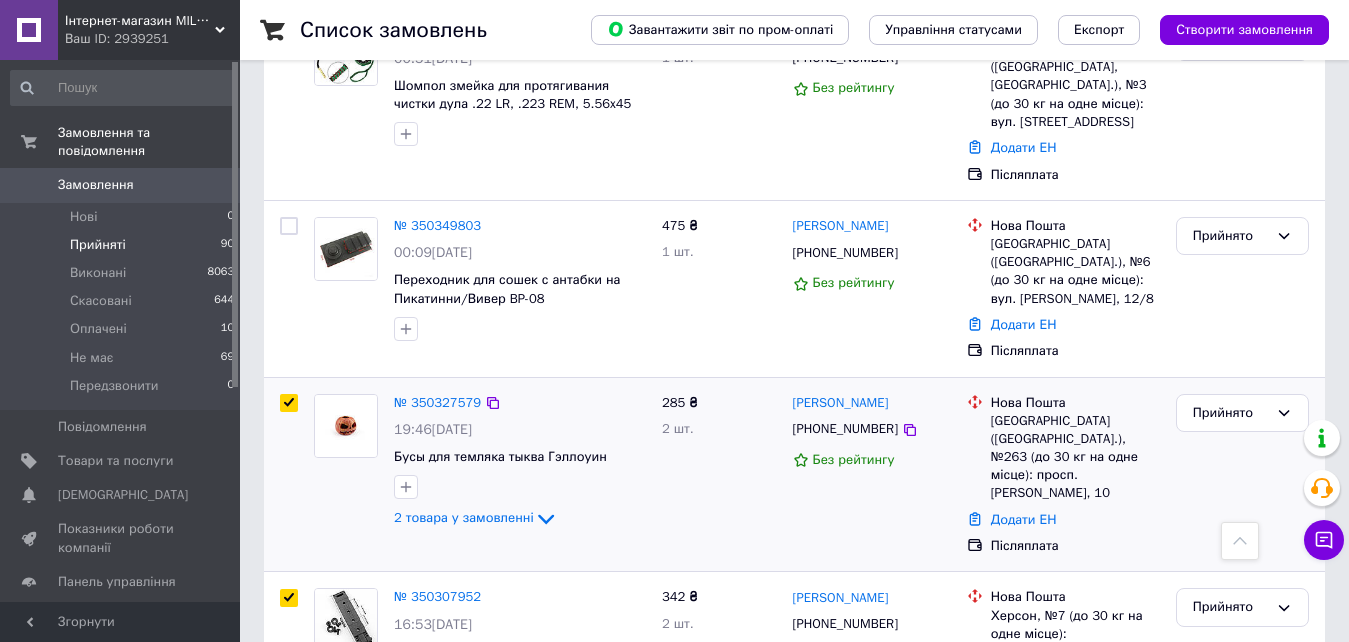 checkbox on "true" 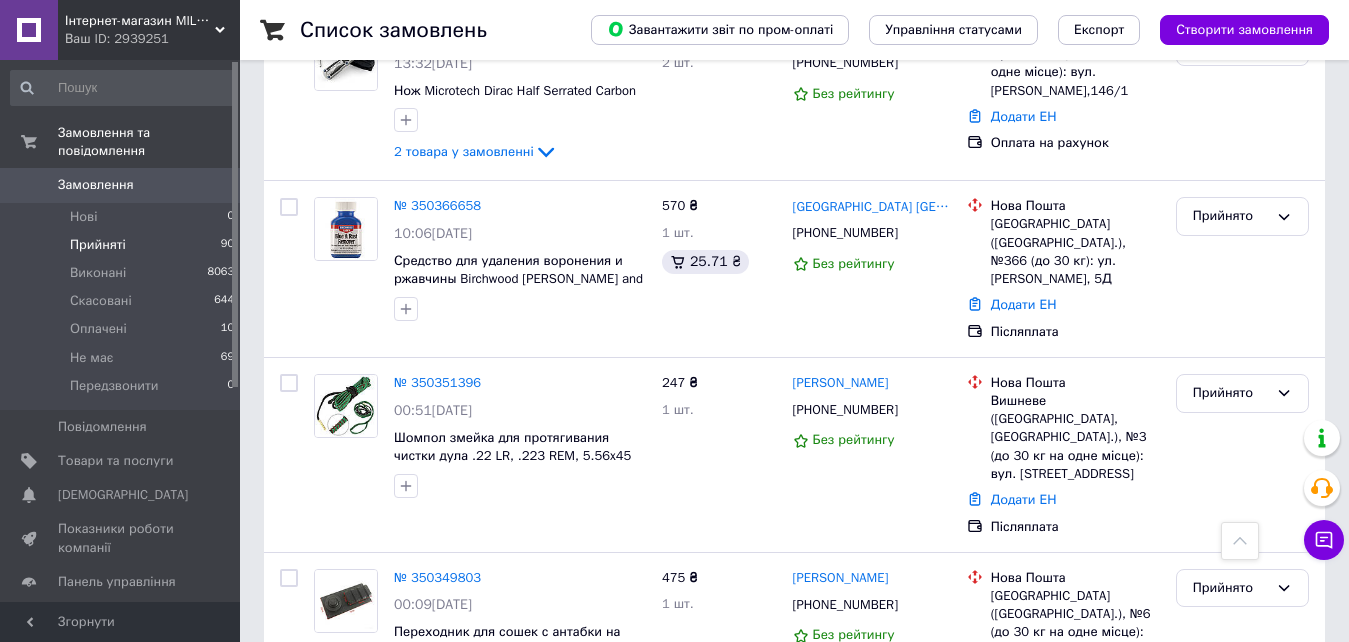 scroll, scrollTop: 6211, scrollLeft: 0, axis: vertical 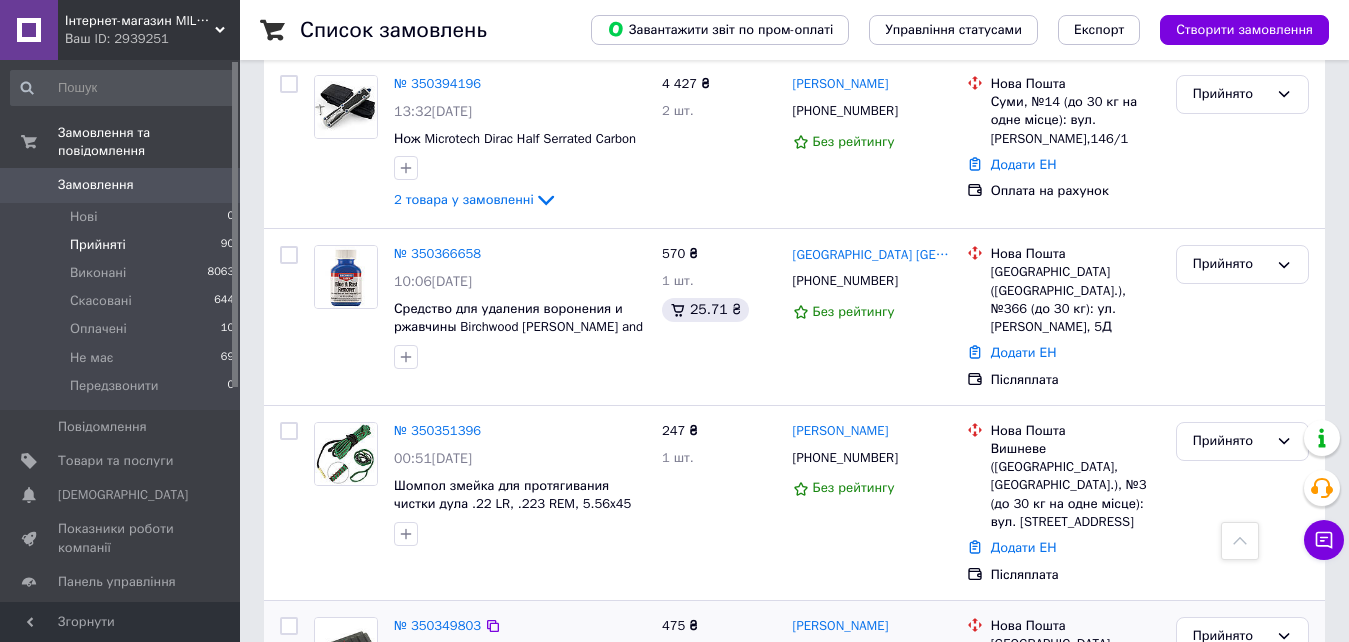 click at bounding box center [289, 626] 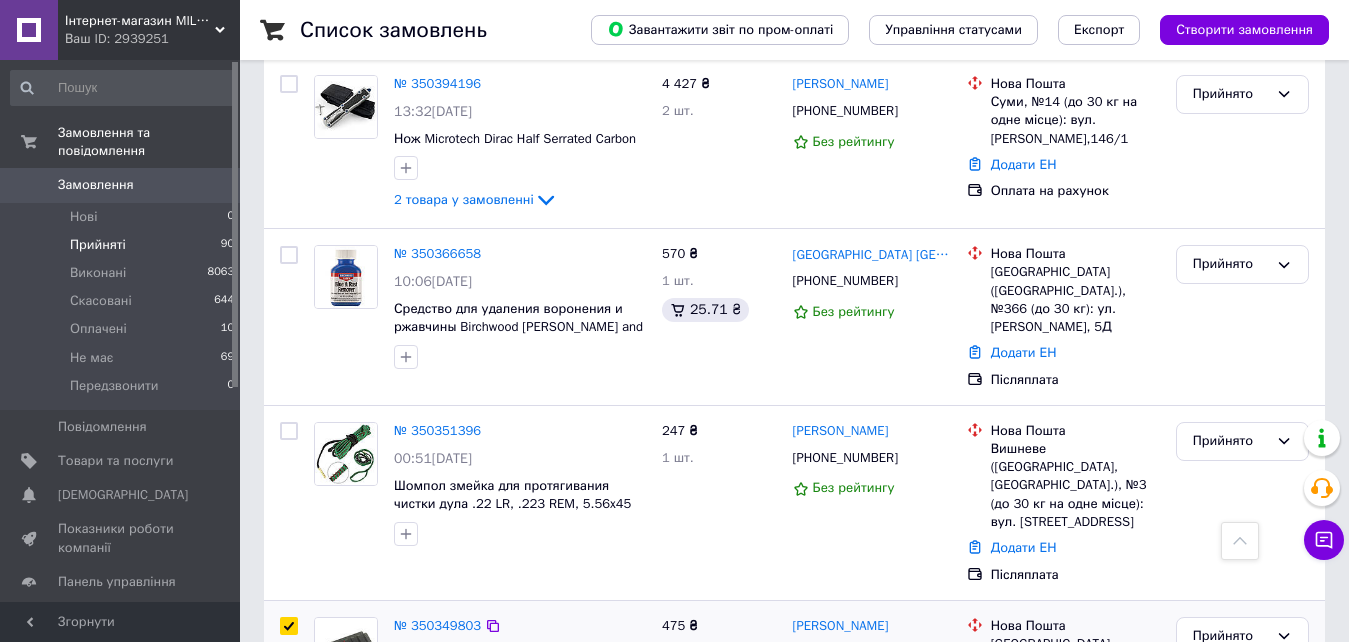checkbox on "true" 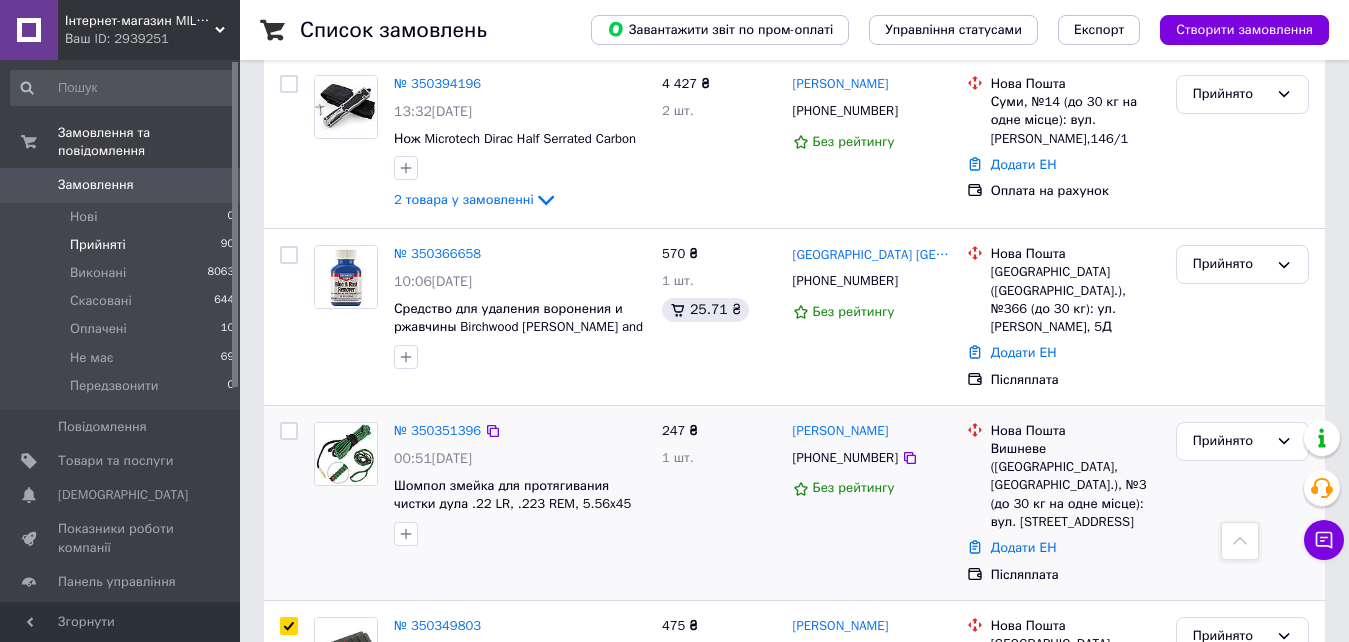 click at bounding box center [289, 431] 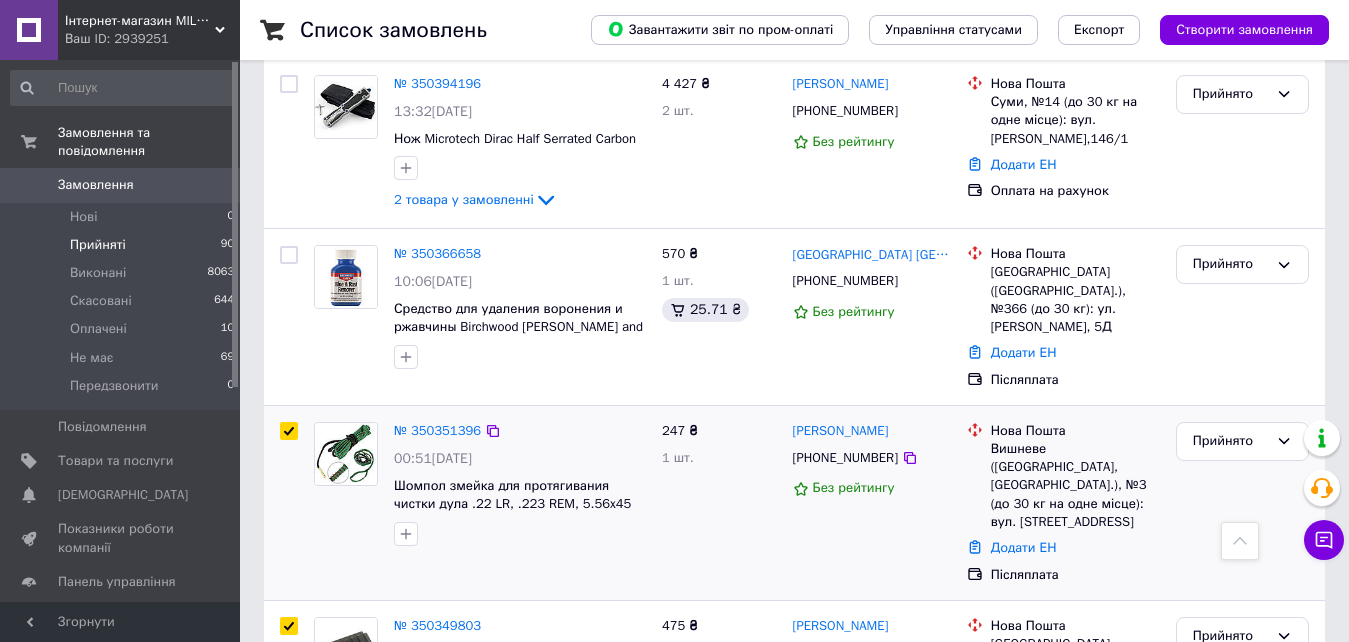 checkbox on "true" 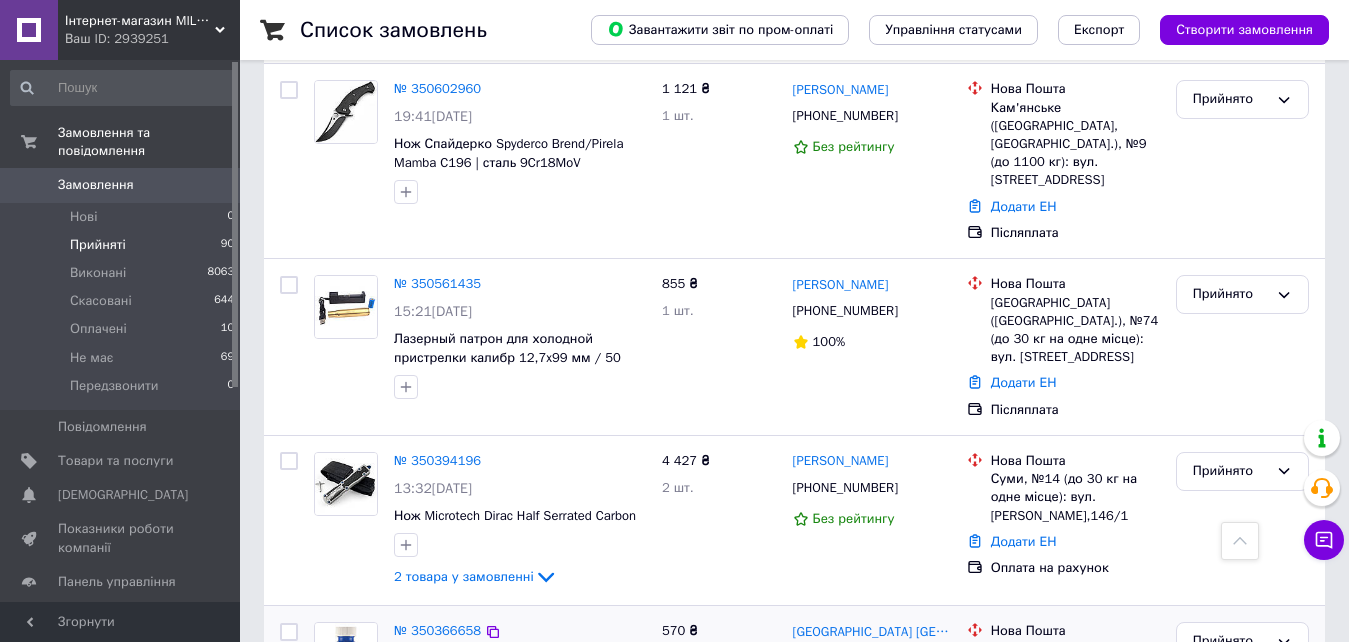 scroll, scrollTop: 5811, scrollLeft: 0, axis: vertical 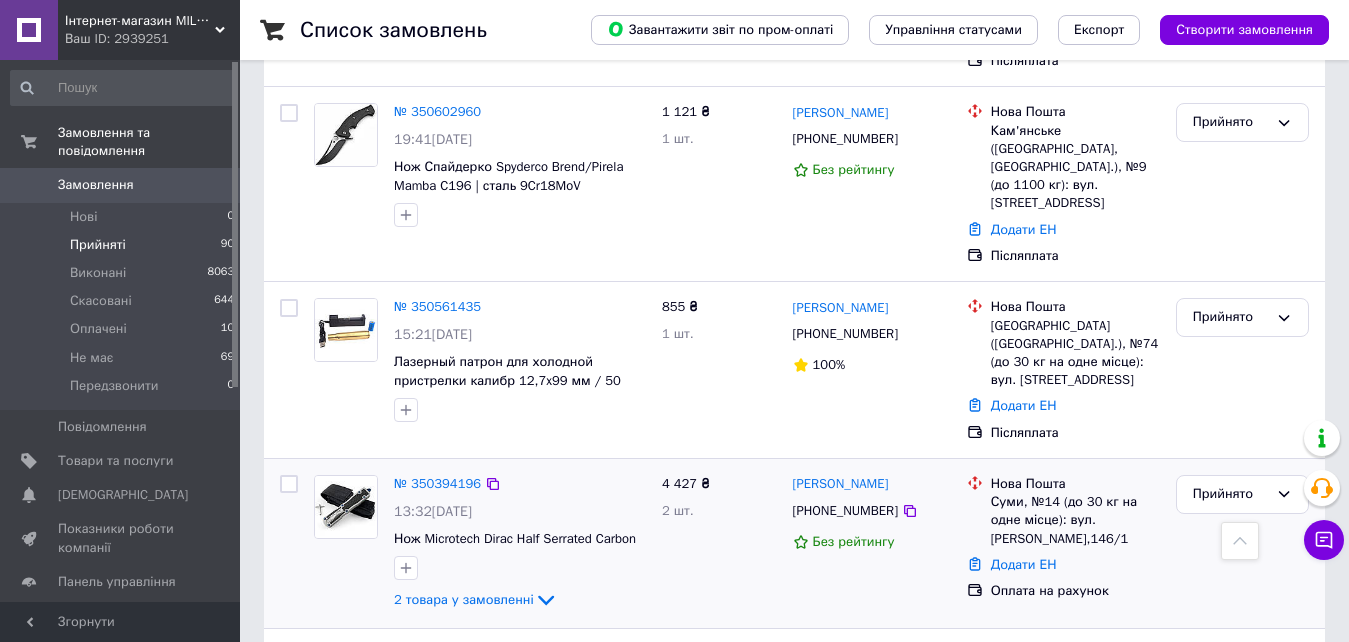 drag, startPoint x: 289, startPoint y: 362, endPoint x: 280, endPoint y: 227, distance: 135.29967 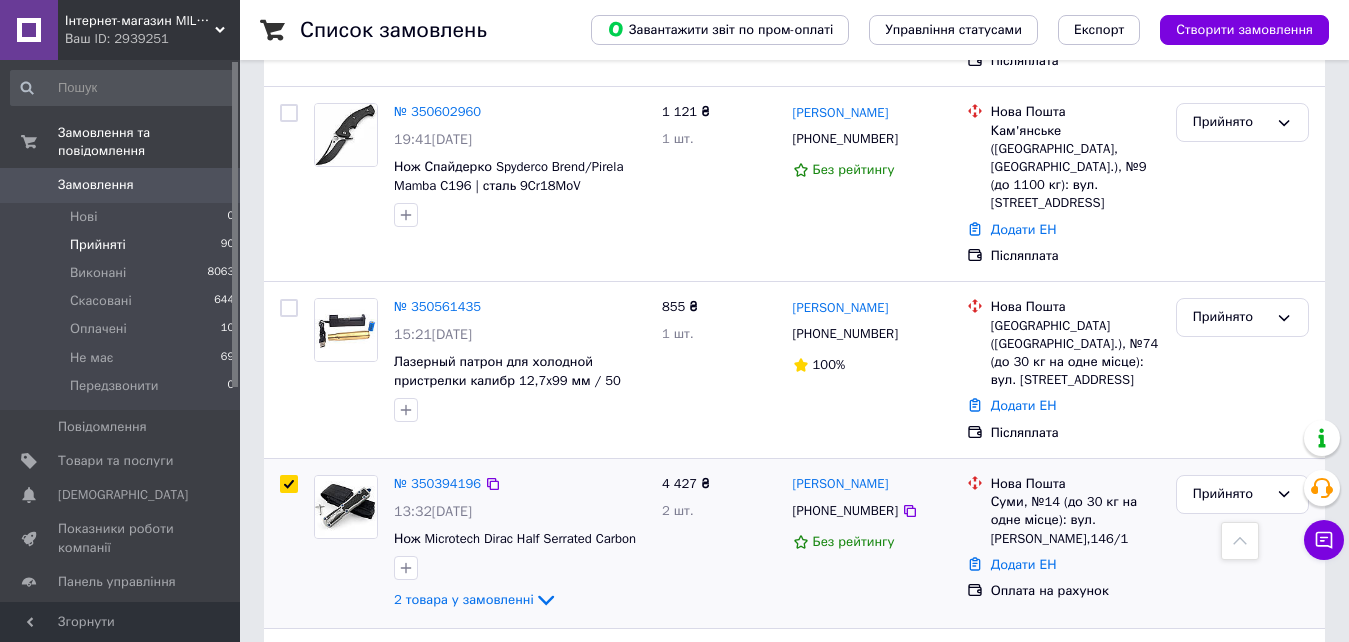 checkbox on "true" 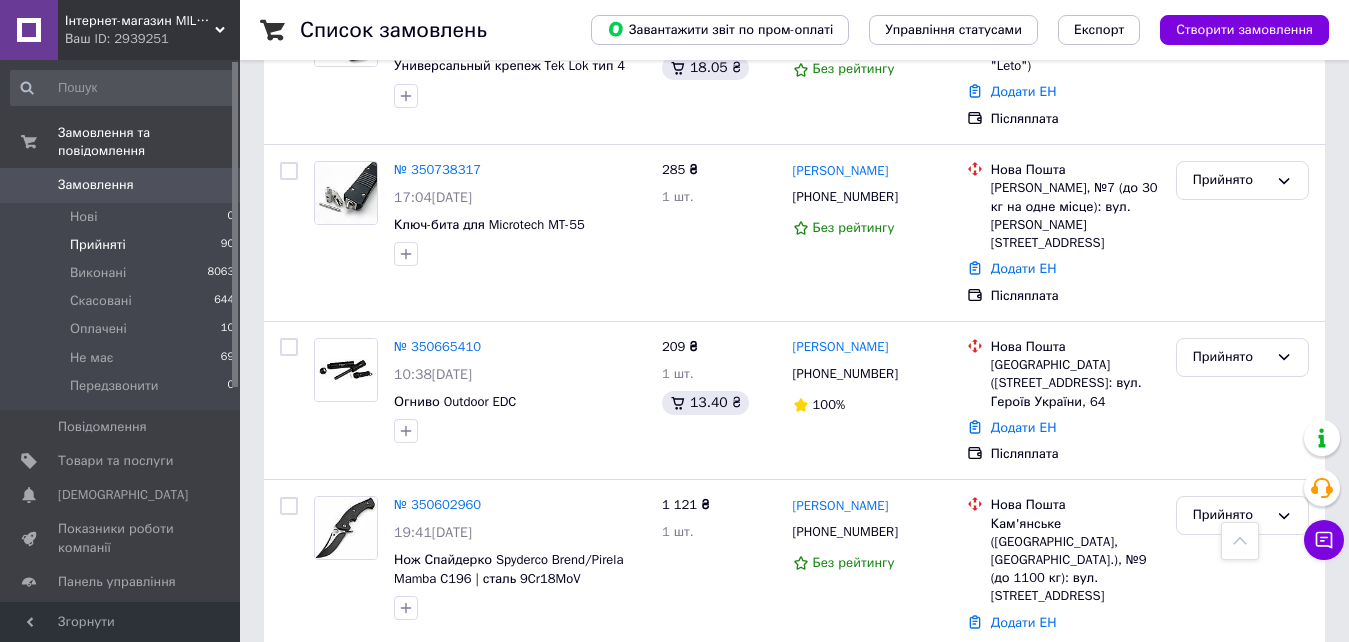 scroll, scrollTop: 5411, scrollLeft: 0, axis: vertical 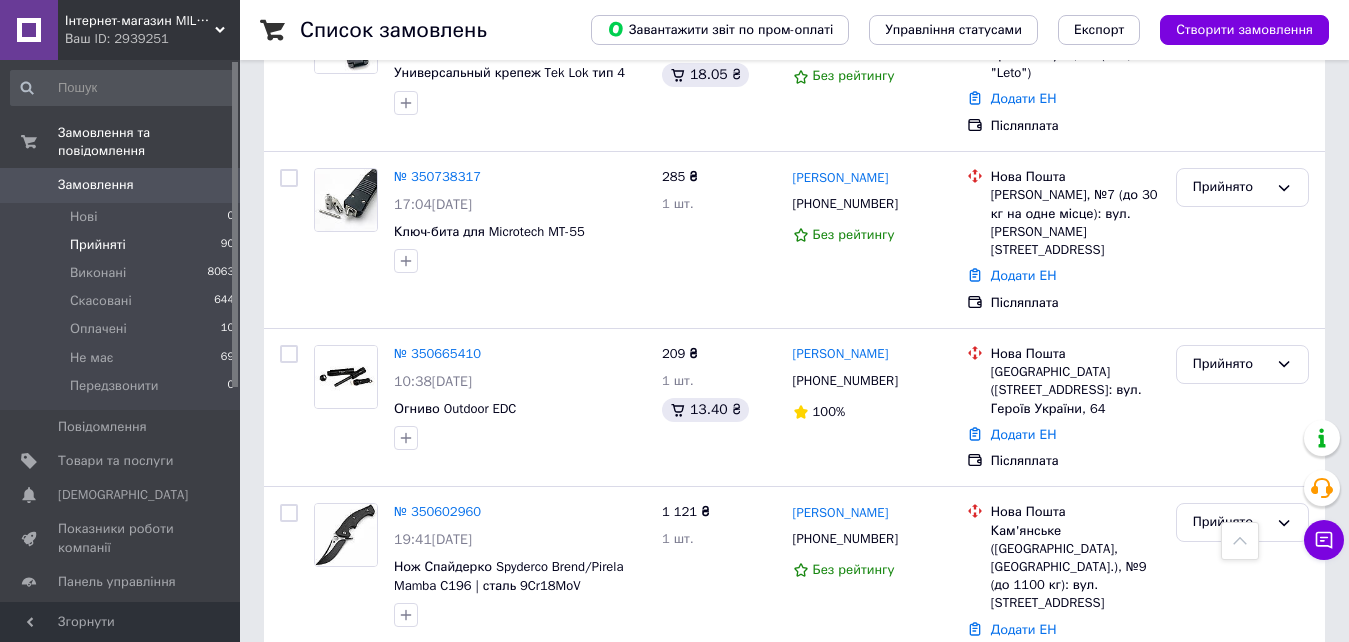 click at bounding box center (289, 708) 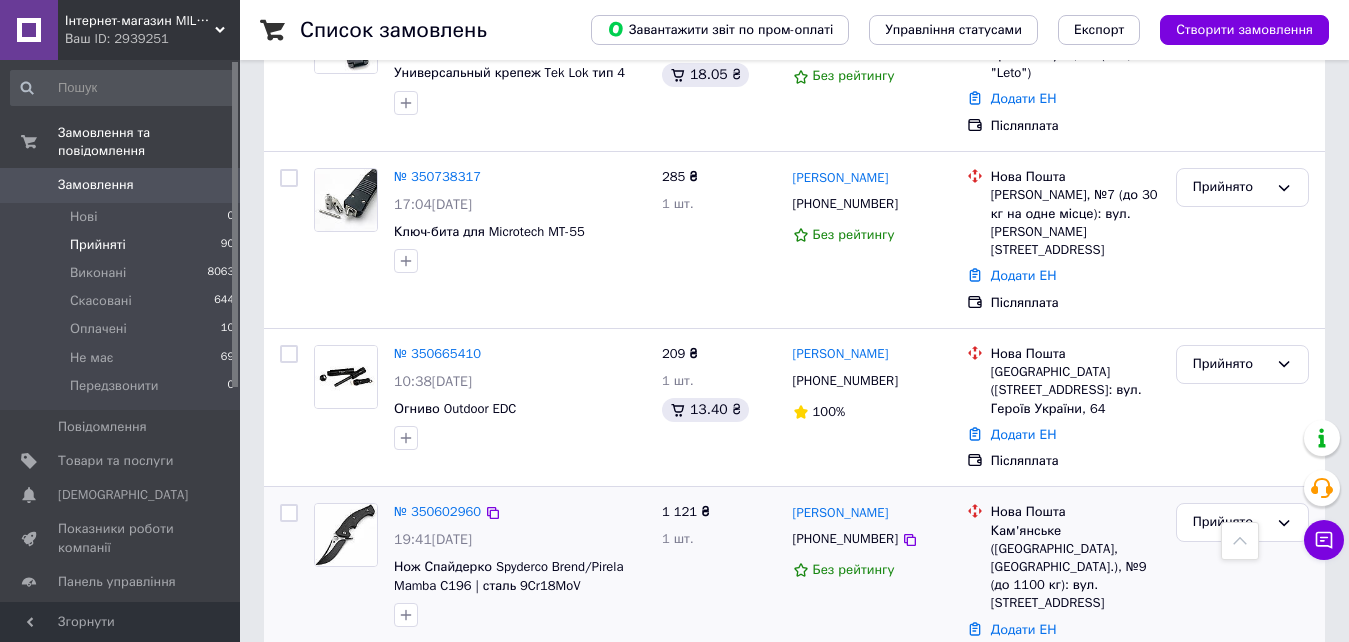 click at bounding box center (289, 513) 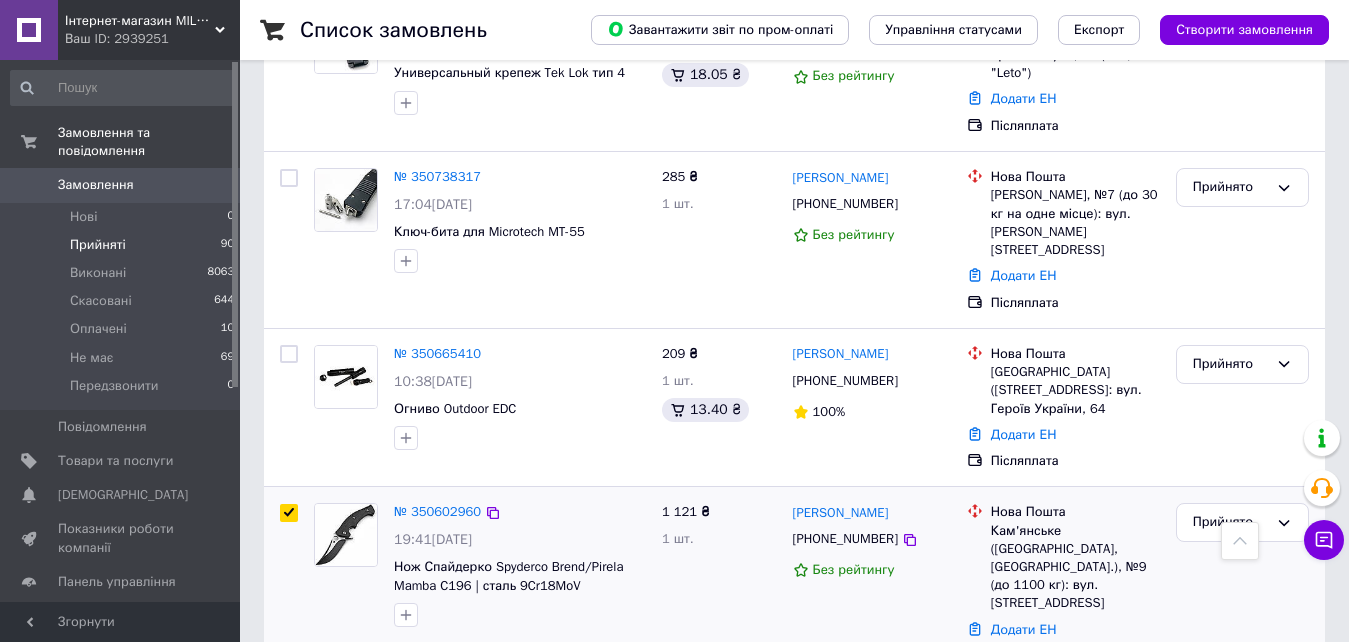 checkbox on "true" 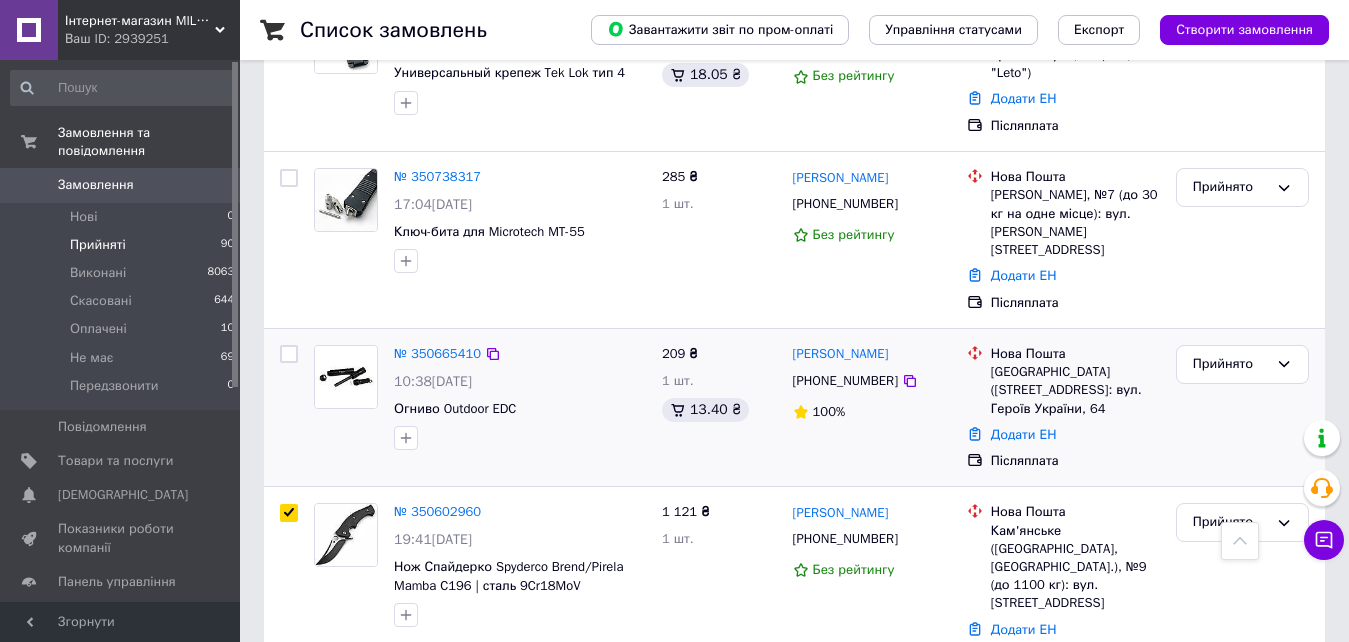 click at bounding box center [289, 354] 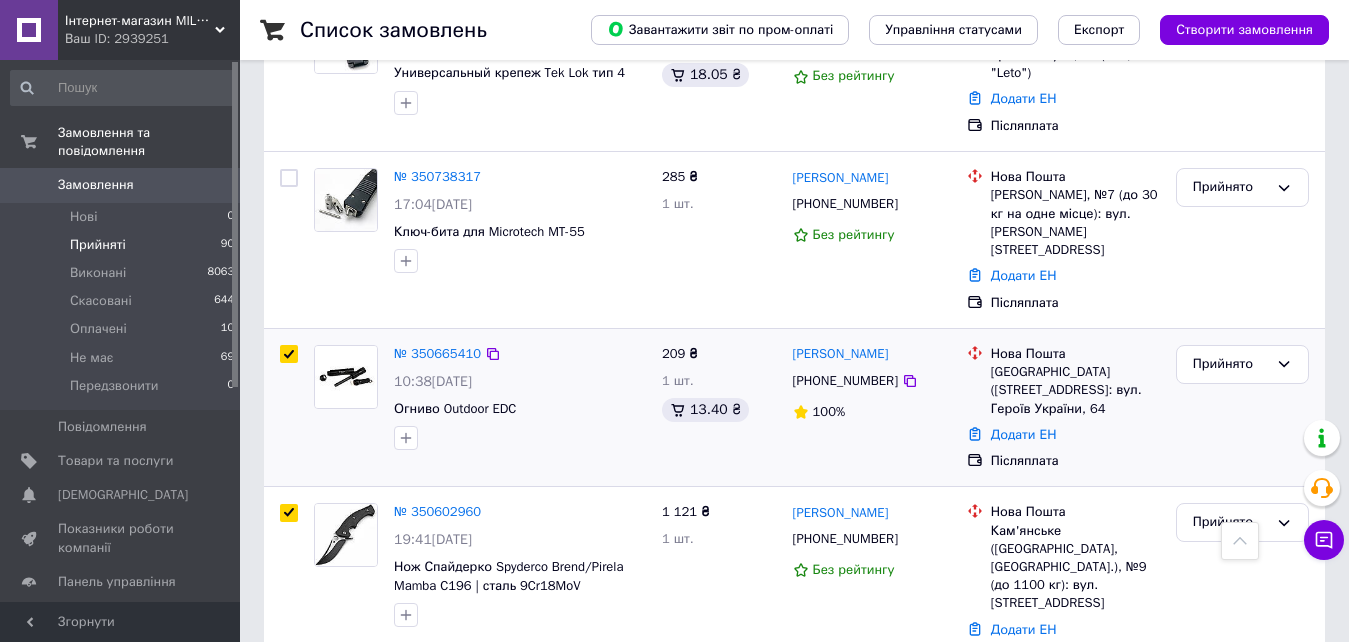 checkbox on "true" 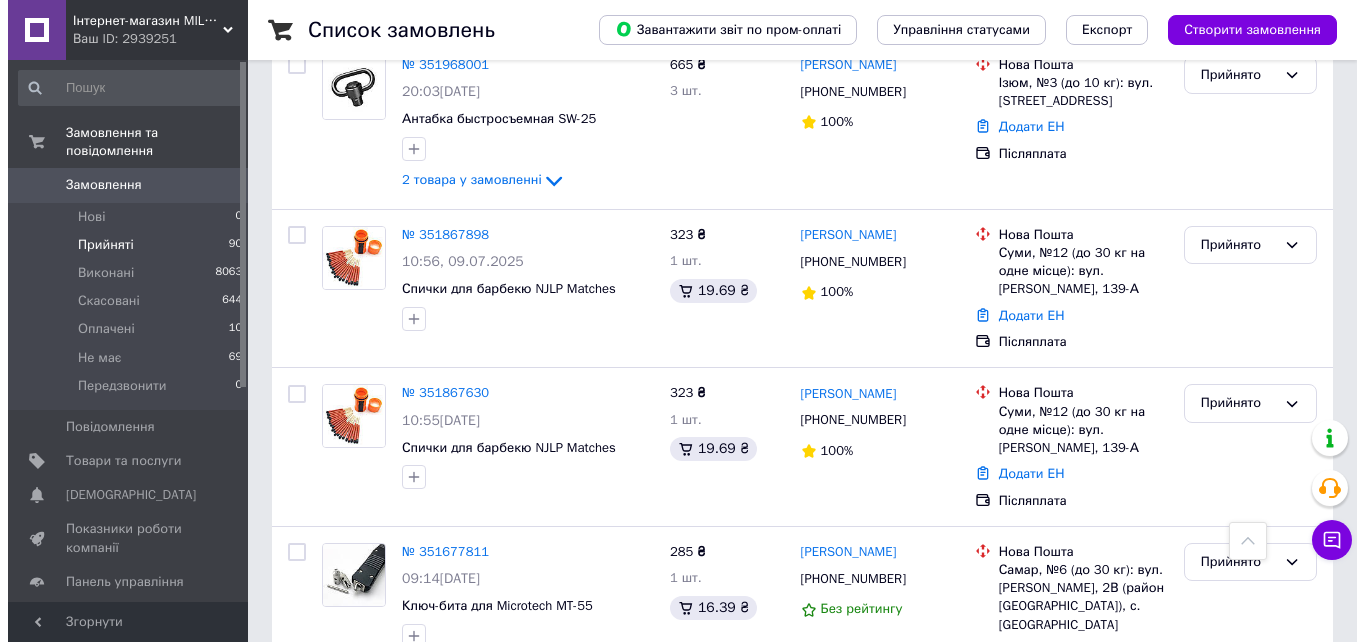 scroll, scrollTop: 0, scrollLeft: 0, axis: both 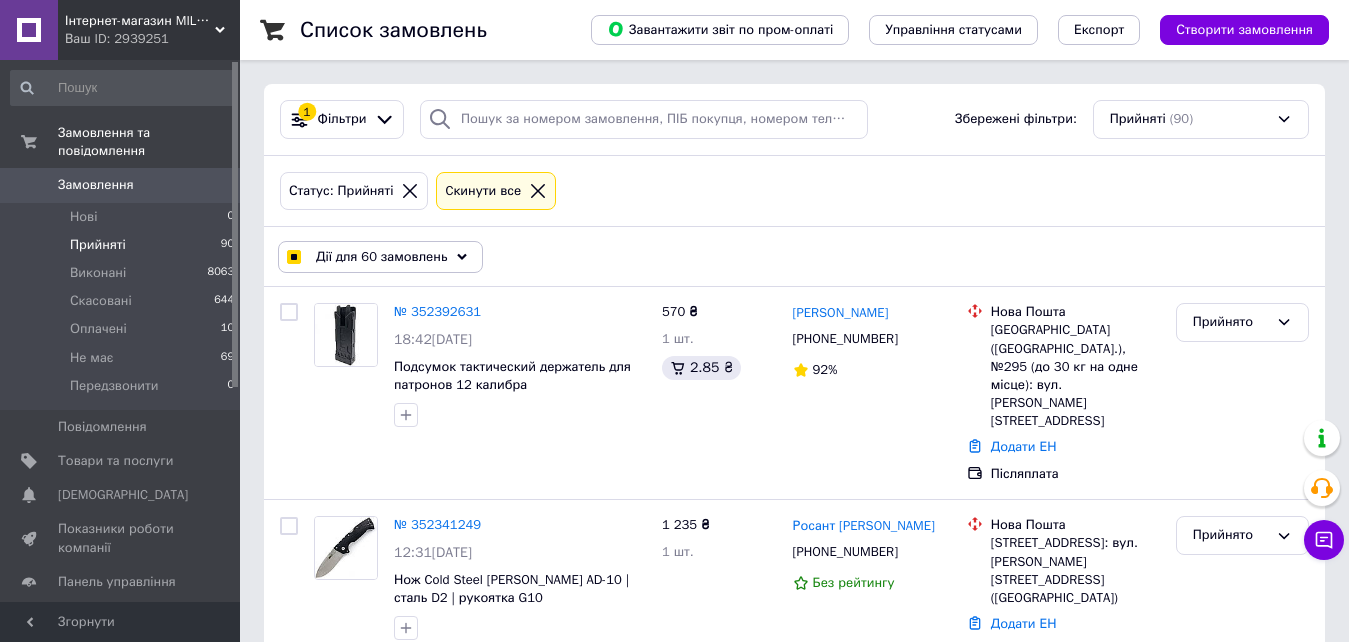 click on "Дії для 60 замовлень" at bounding box center (381, 257) 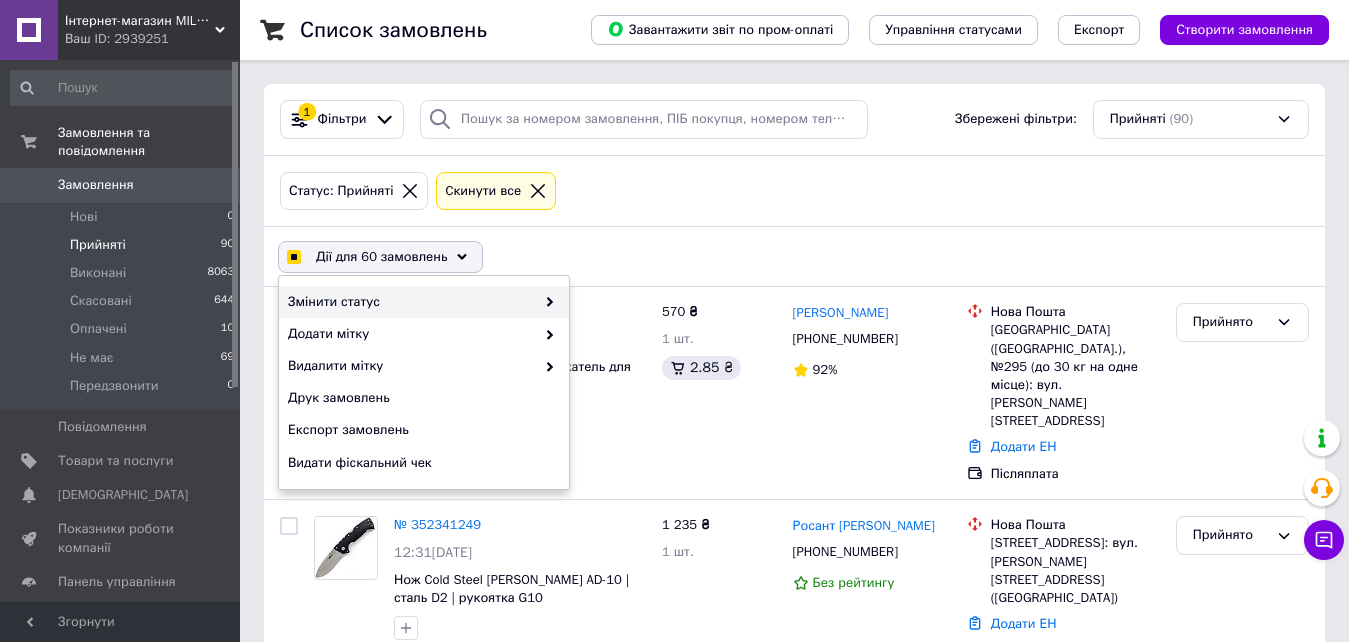 checkbox on "true" 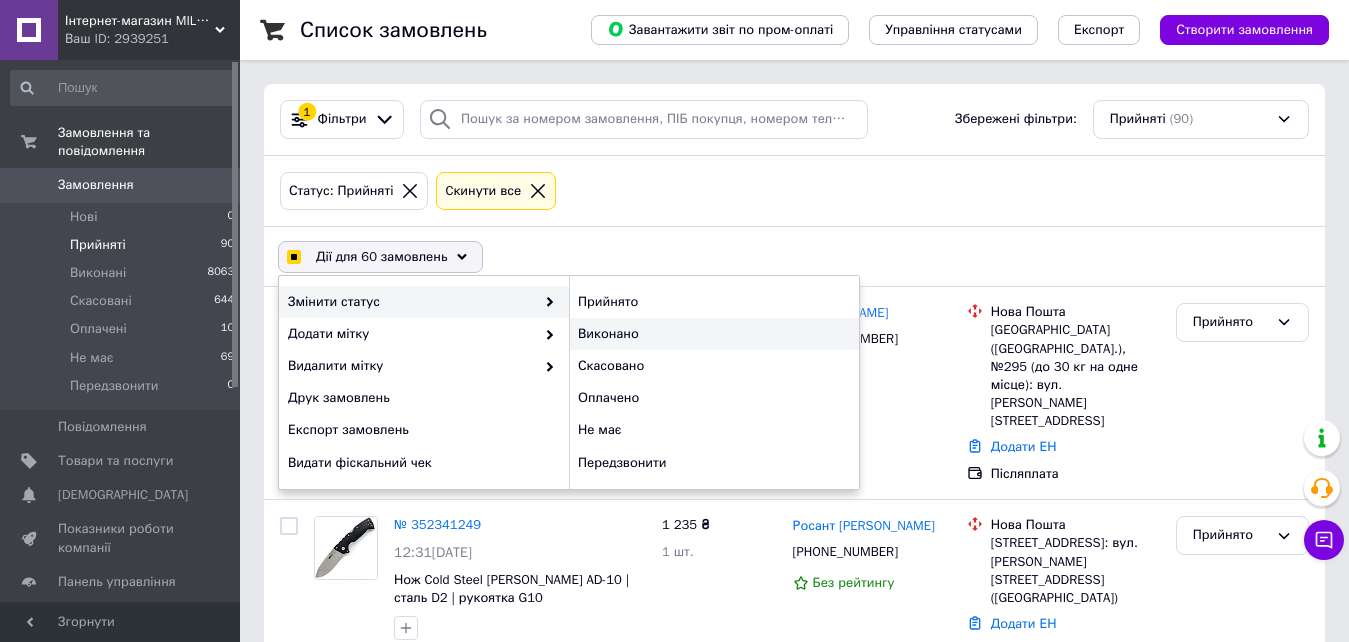 click on "Виконано" at bounding box center [714, 334] 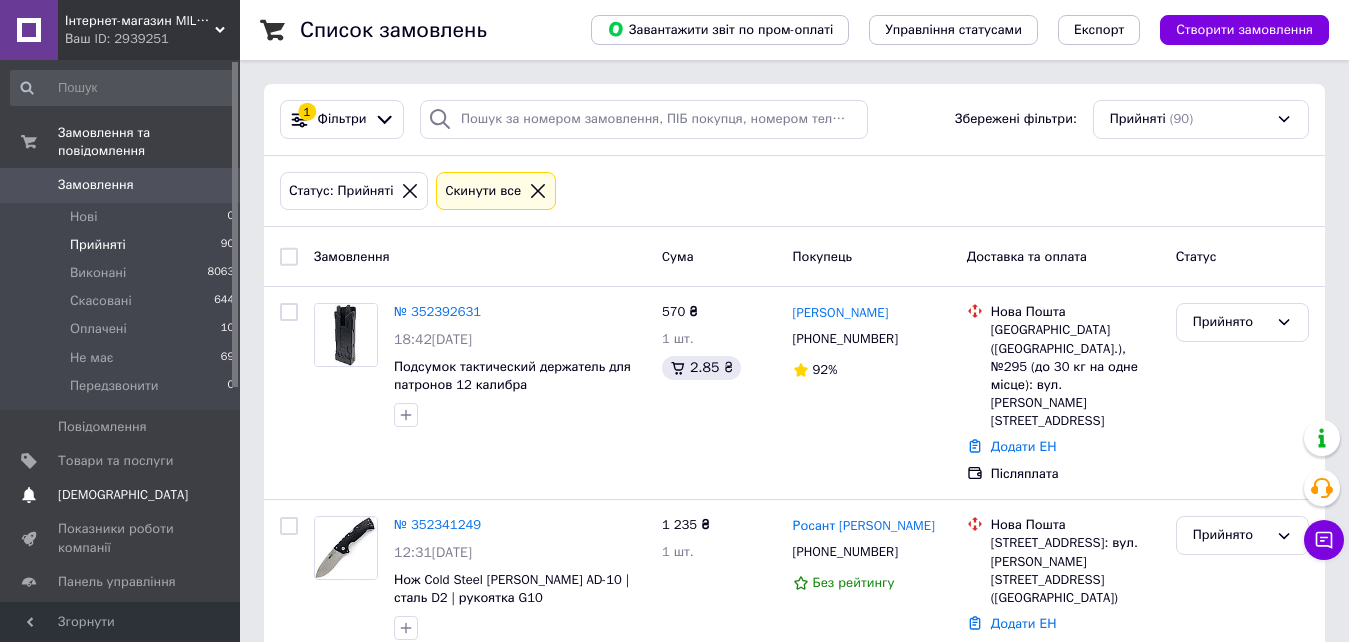 click on "[DEMOGRAPHIC_DATA]" at bounding box center [121, 495] 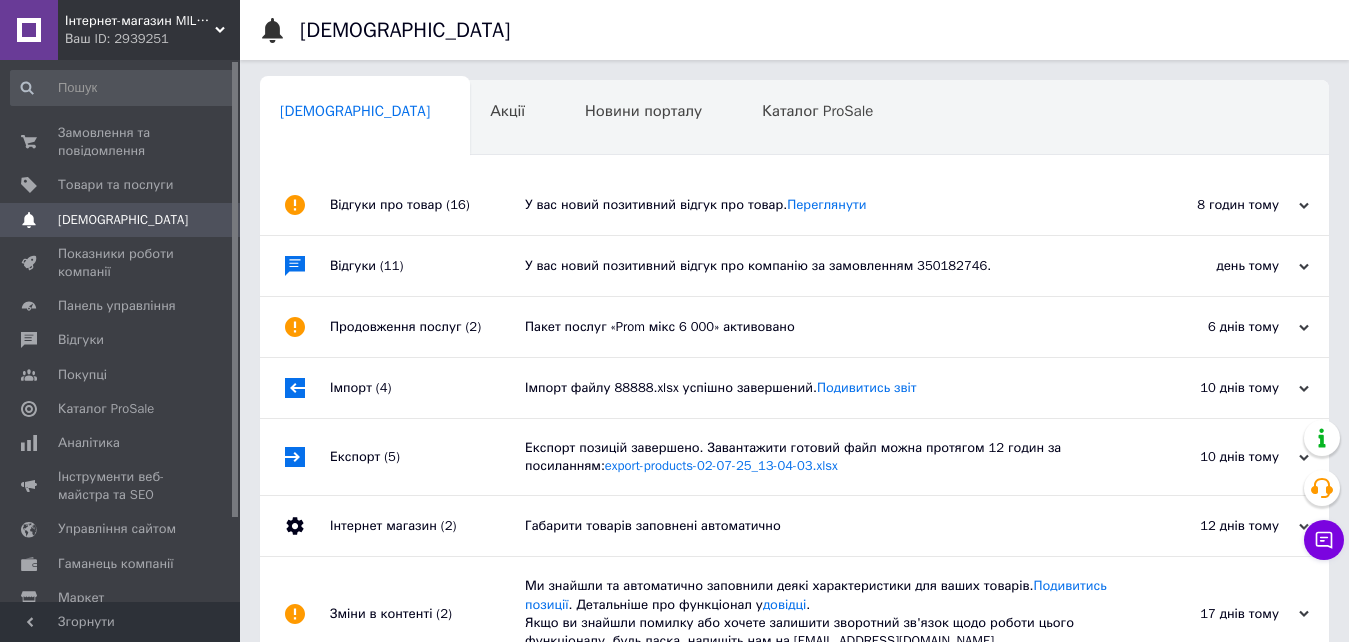 drag, startPoint x: 160, startPoint y: 161, endPoint x: 235, endPoint y: 430, distance: 279.25974 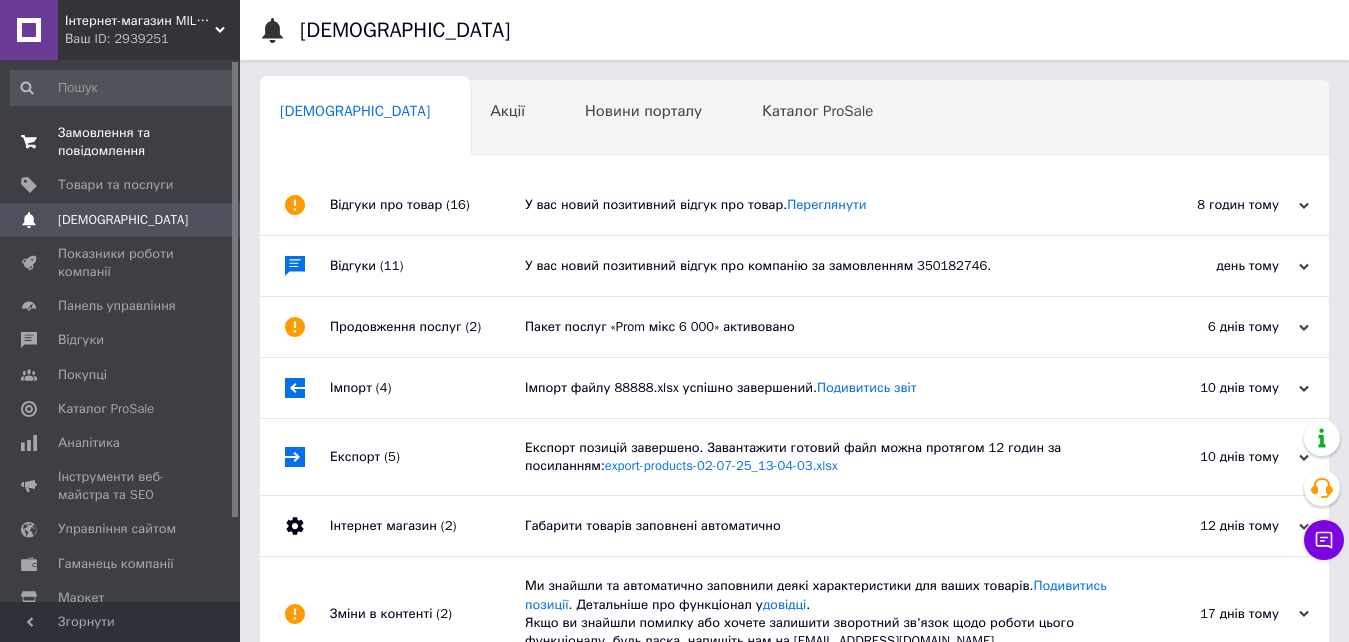 click on "Замовлення та повідомлення" at bounding box center (121, 142) 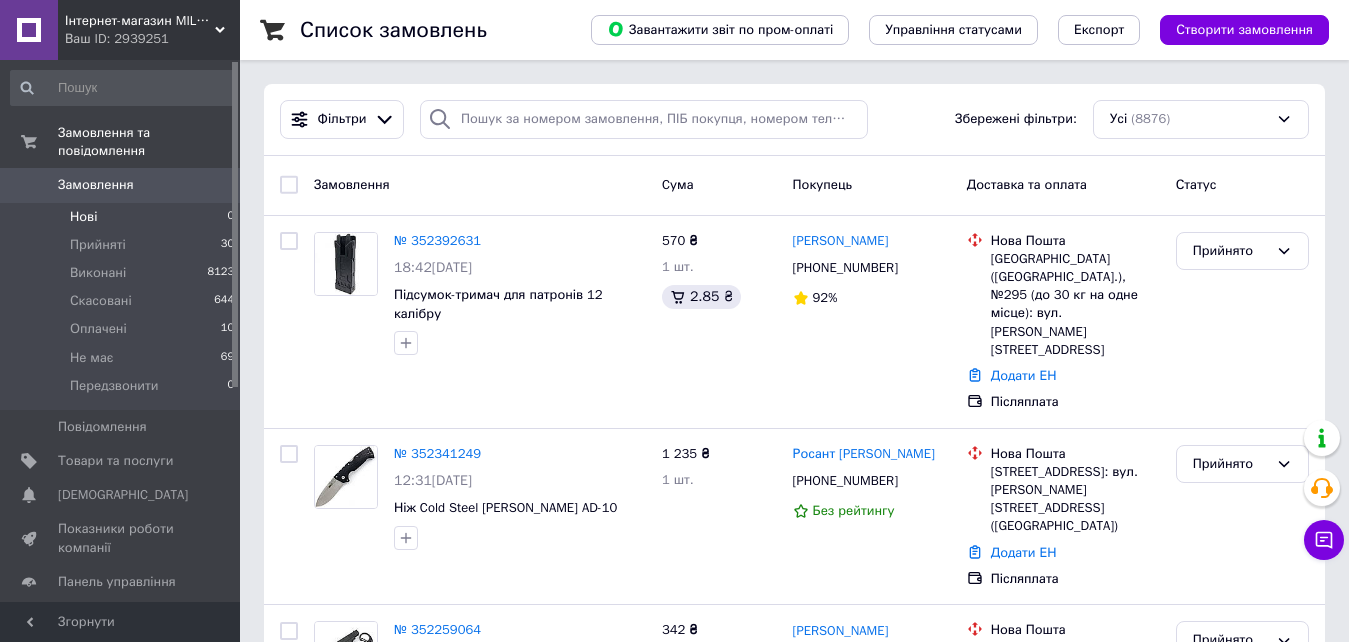 click on "Нові 0" at bounding box center (123, 217) 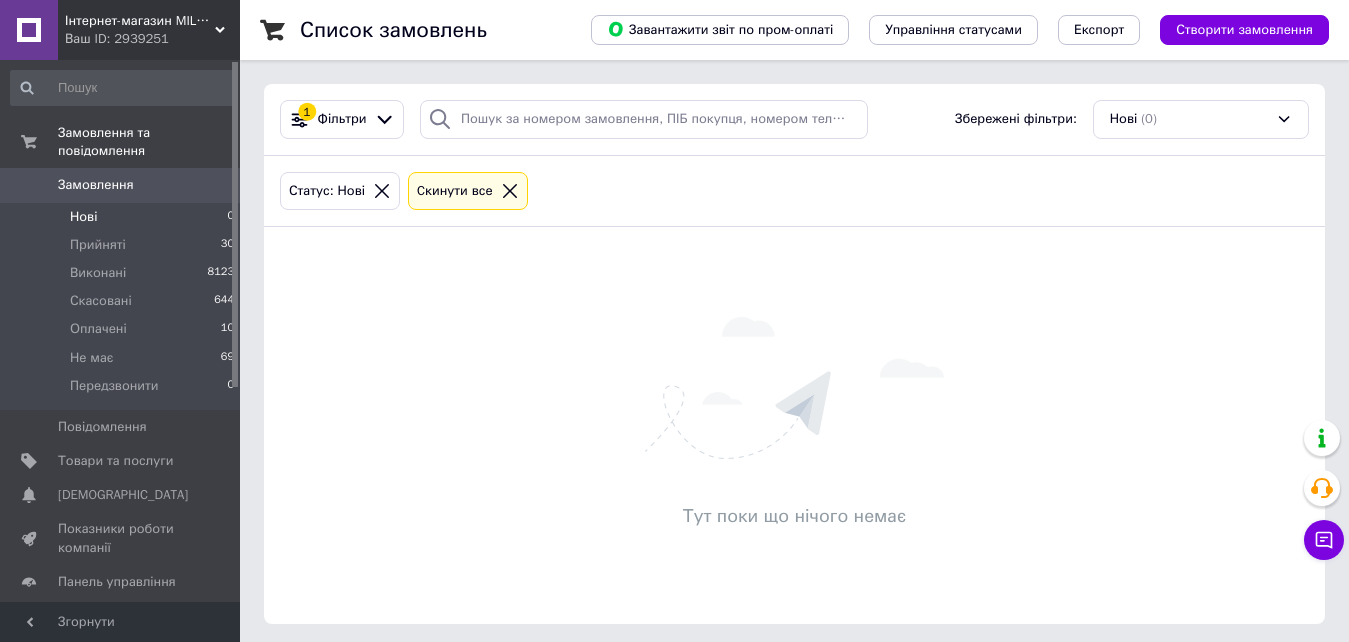 click 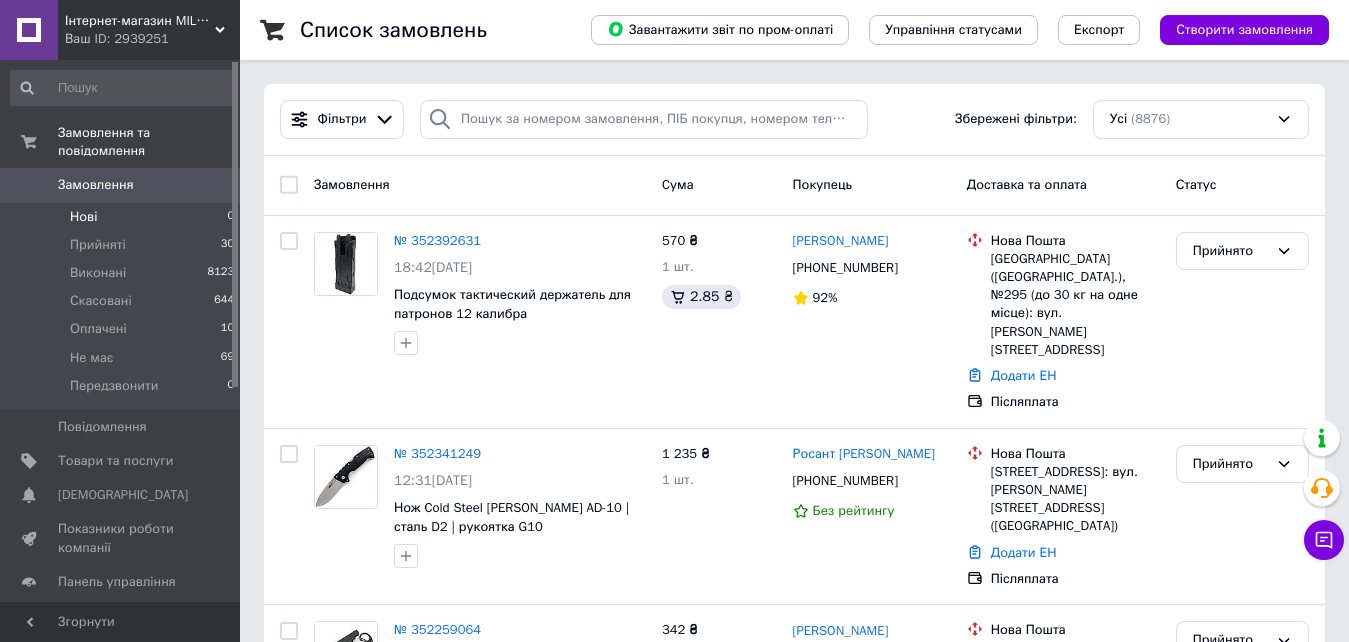 click on "Нові 0" at bounding box center [123, 217] 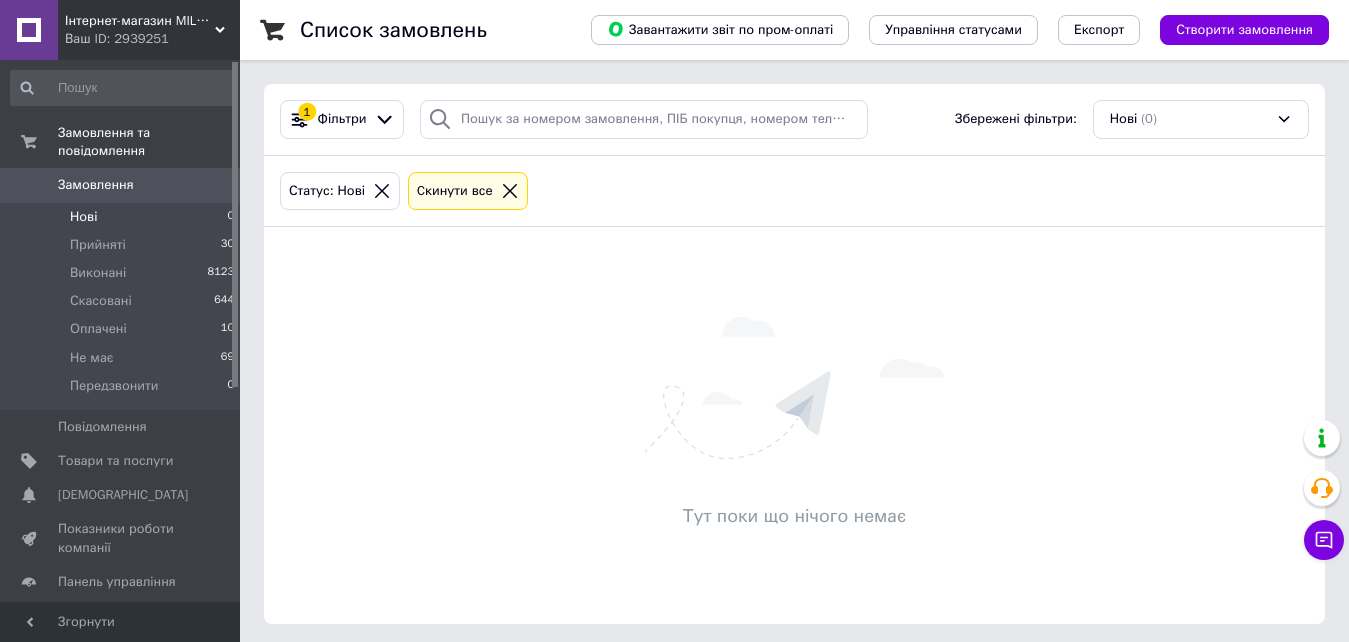 click 